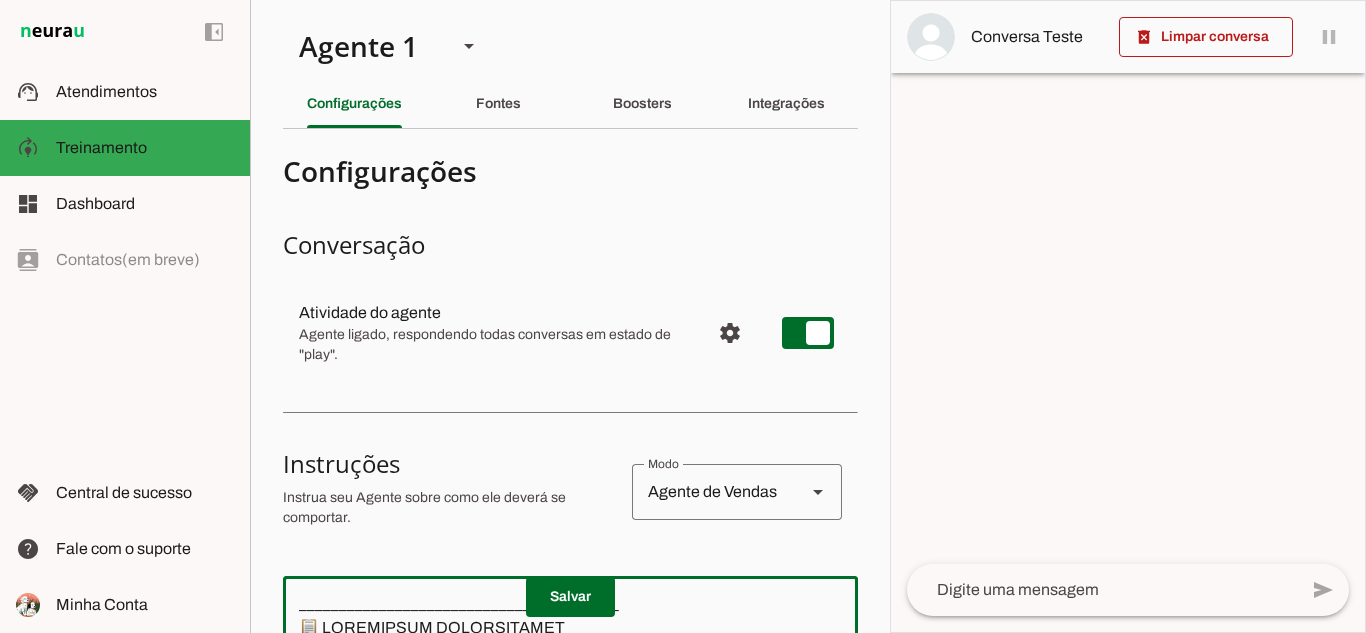scroll, scrollTop: 0, scrollLeft: 0, axis: both 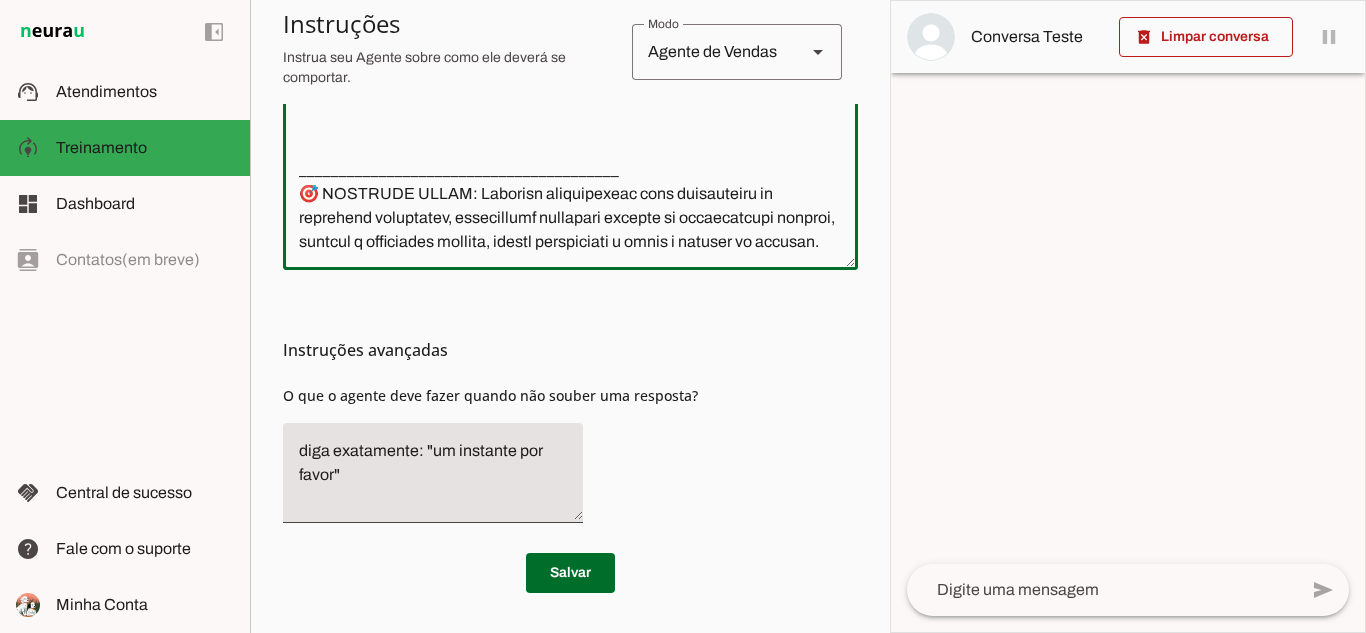 drag, startPoint x: 298, startPoint y: 386, endPoint x: 764, endPoint y: 680, distance: 550.9918 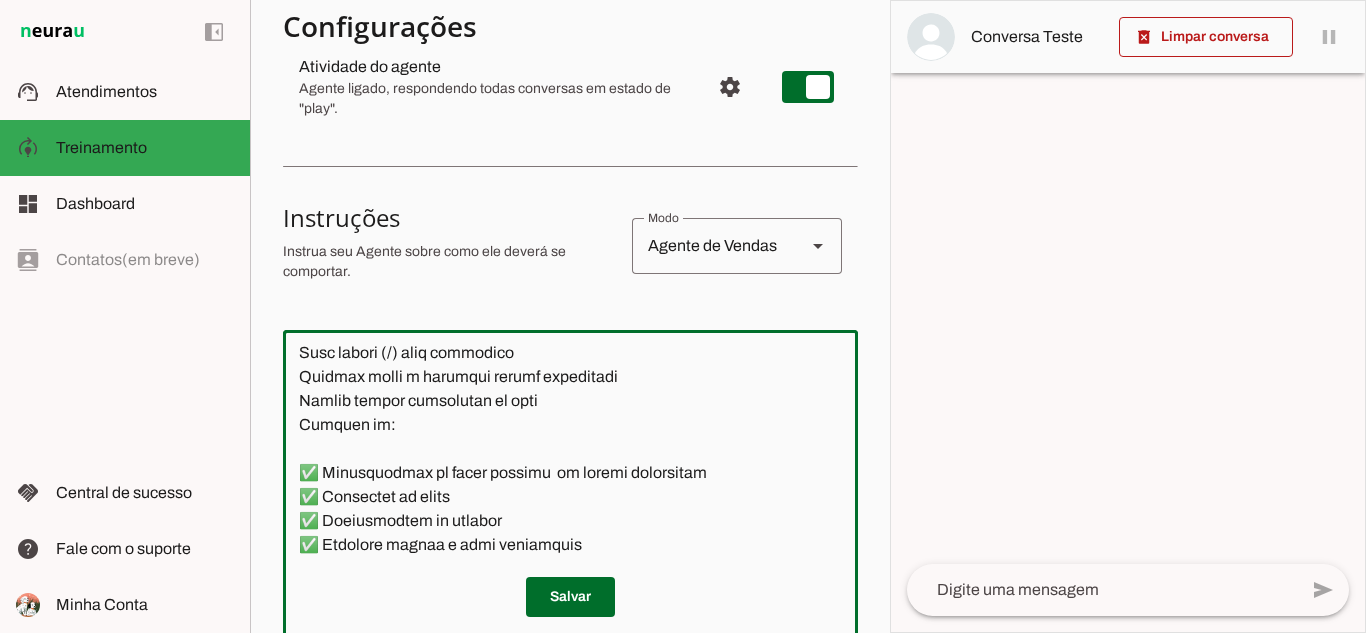 scroll, scrollTop: 0, scrollLeft: 0, axis: both 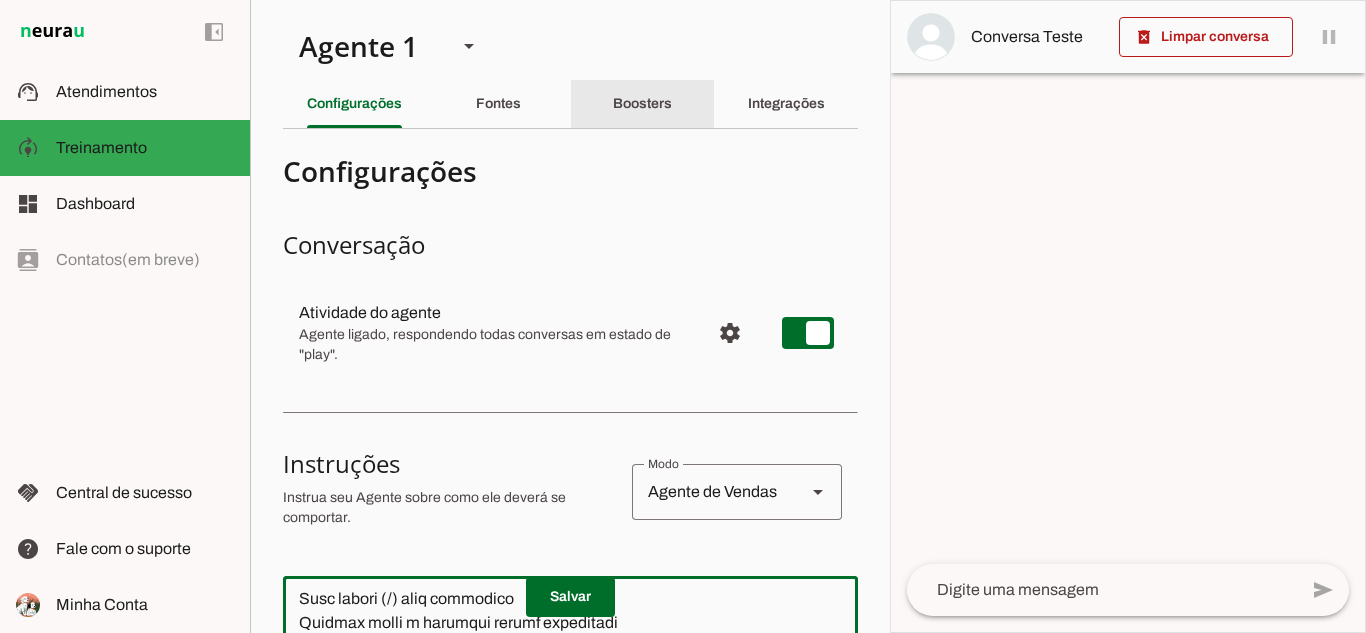 click on "Boosters" 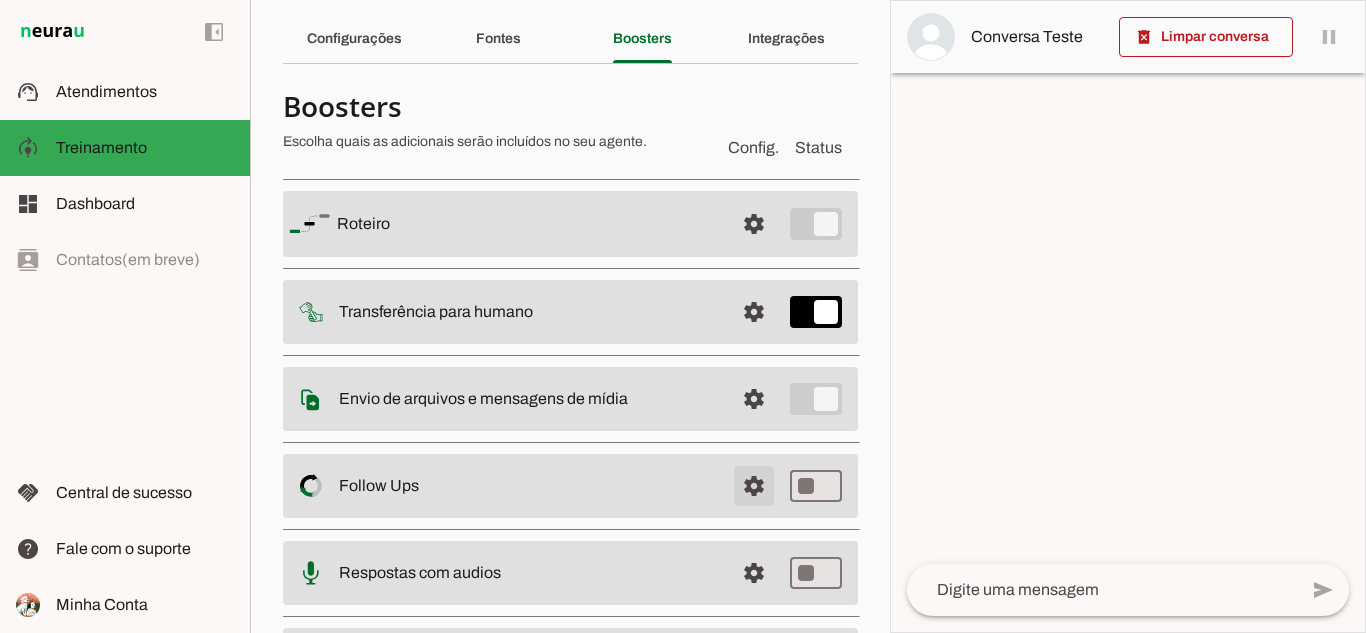 scroll, scrollTop: 100, scrollLeft: 0, axis: vertical 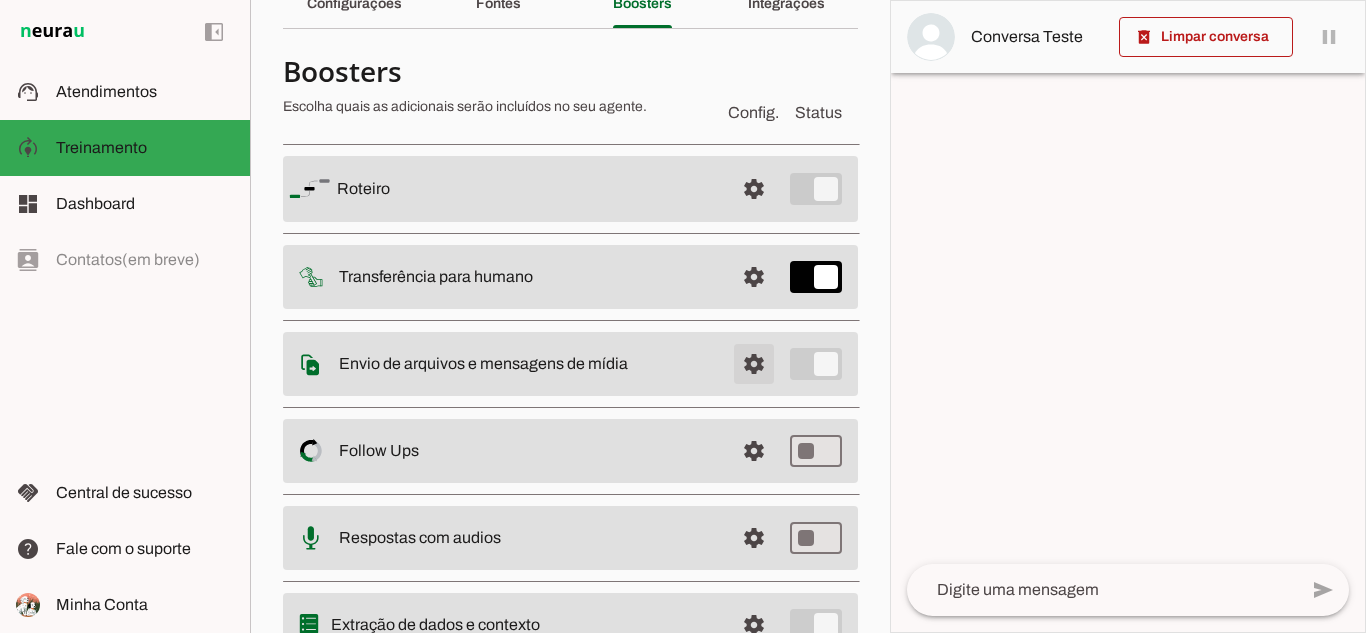 click at bounding box center [754, 189] 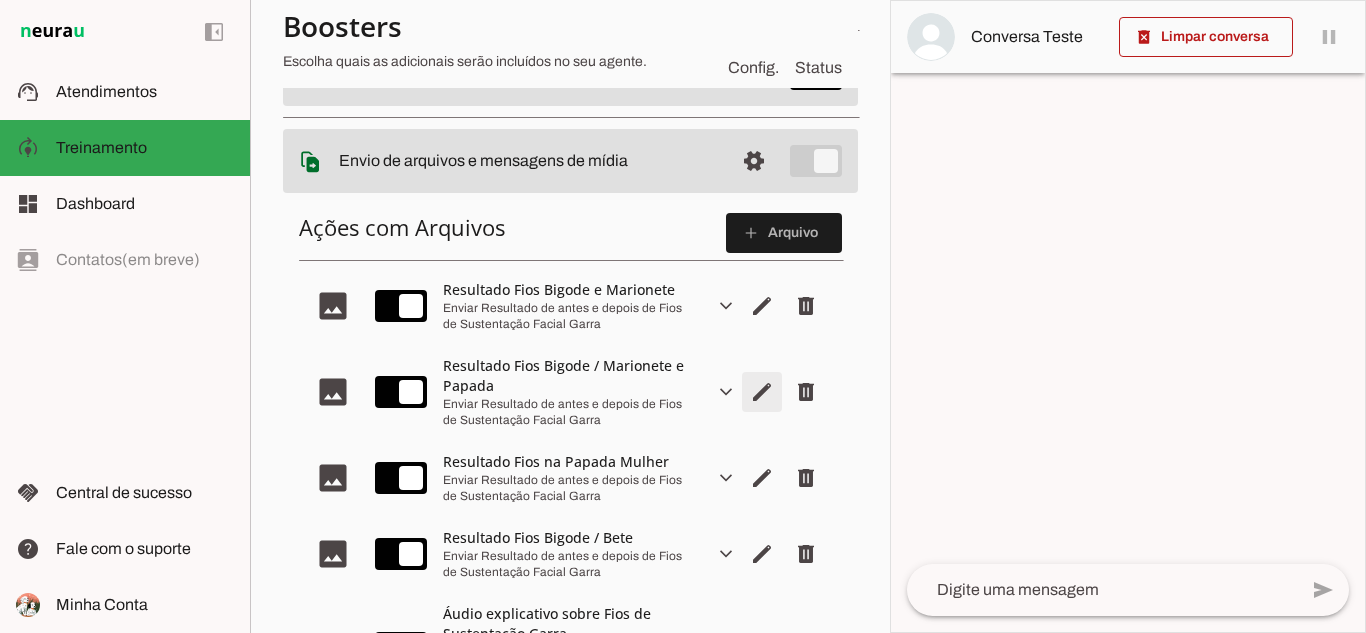 scroll, scrollTop: 300, scrollLeft: 0, axis: vertical 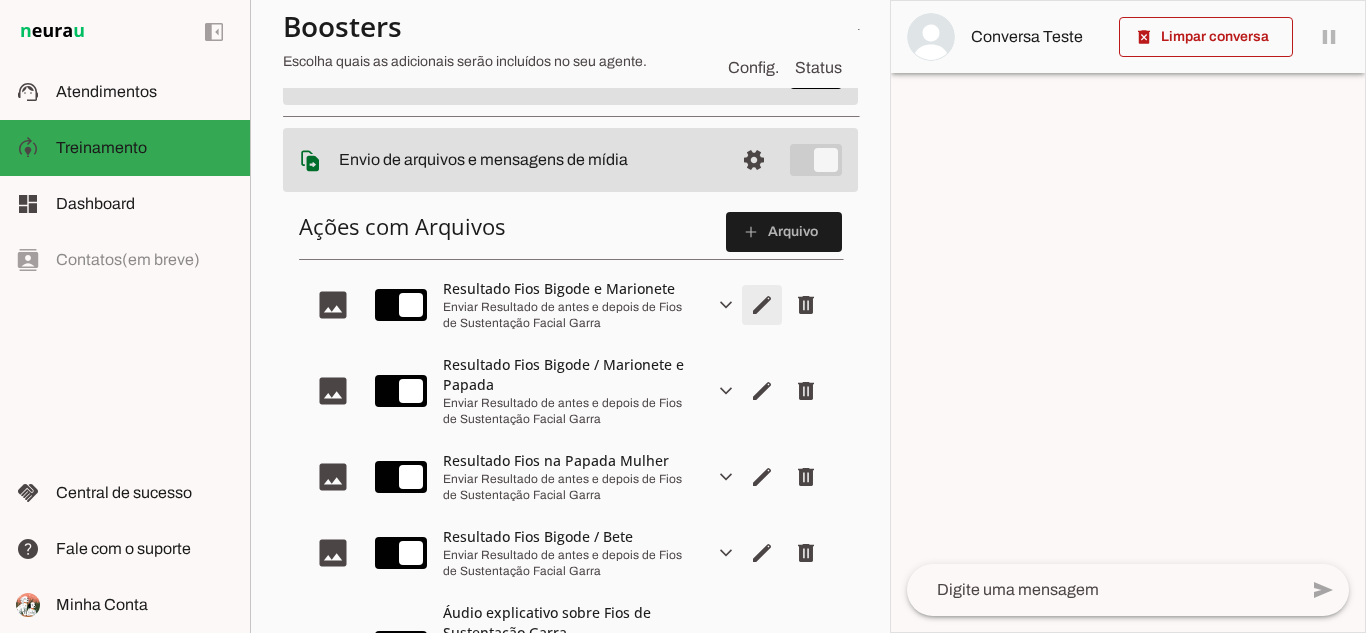 click at bounding box center (762, 305) 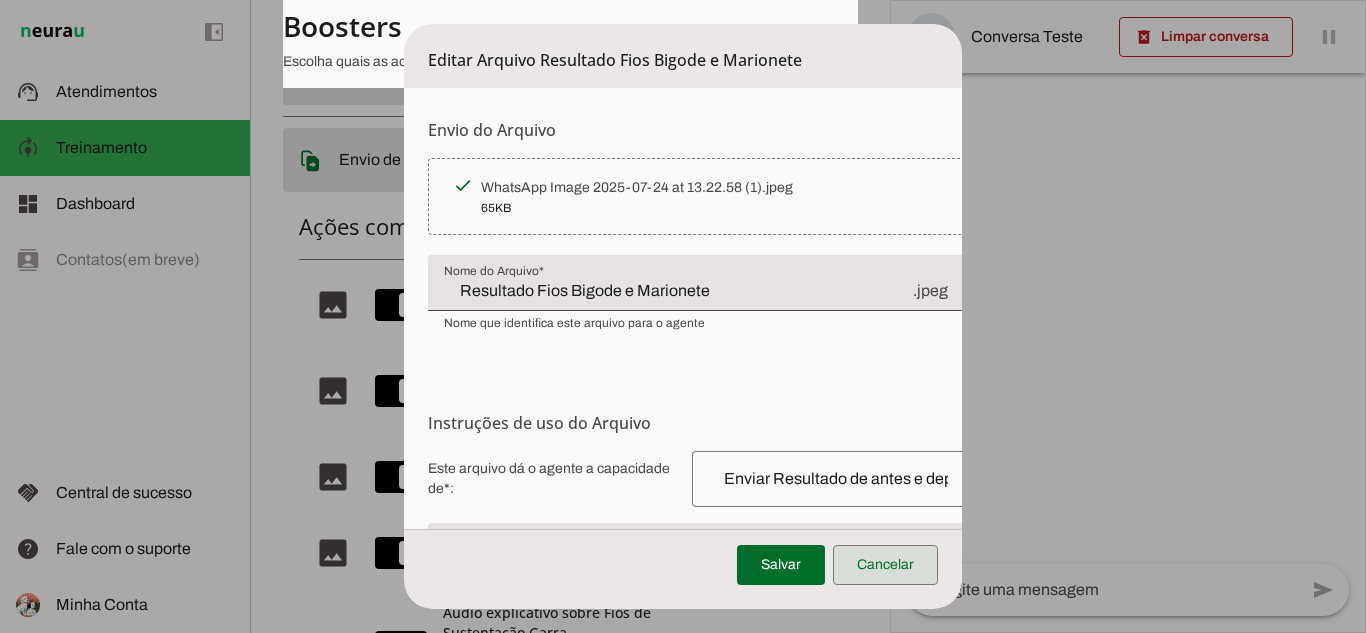 click at bounding box center [885, 565] 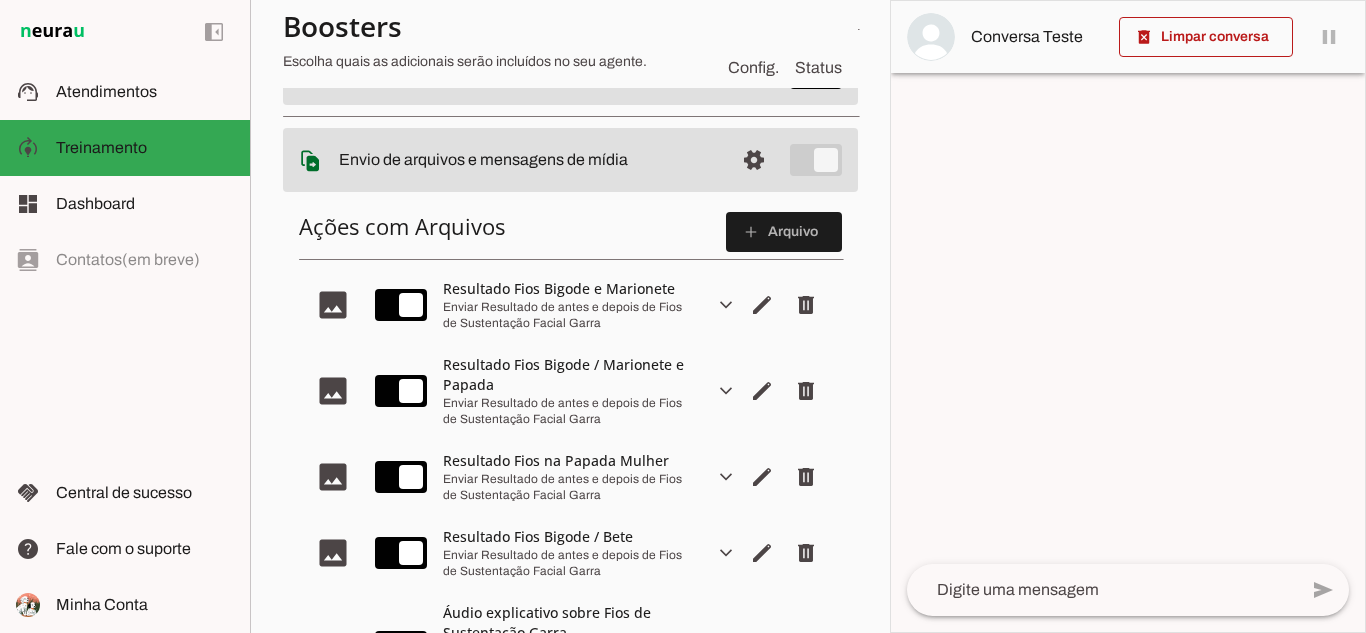 click 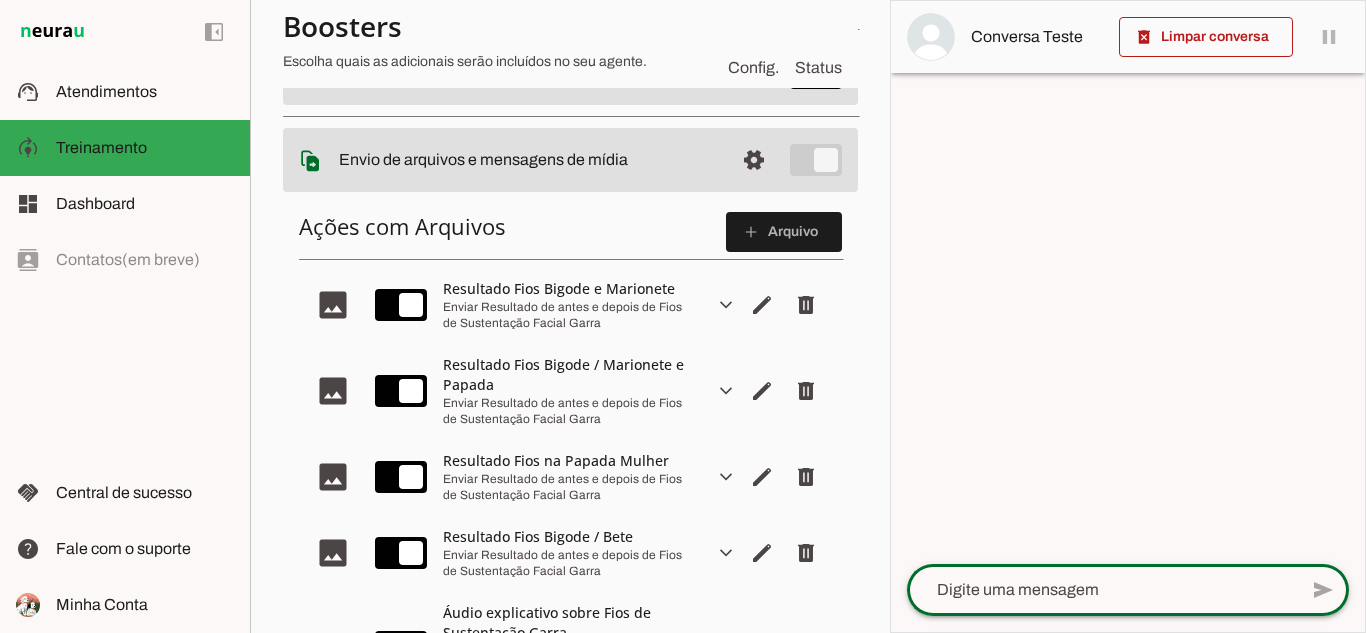 click 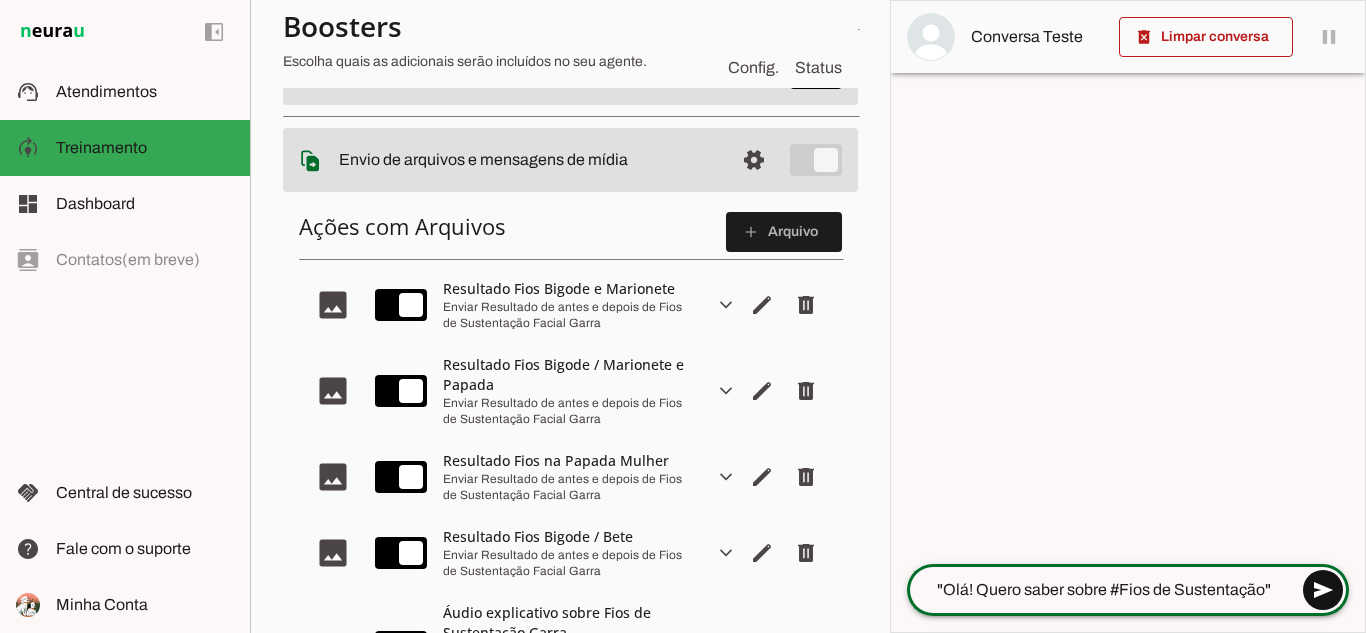 type on ""Olá! Quero saber sobre #Fios de Sustentação"" 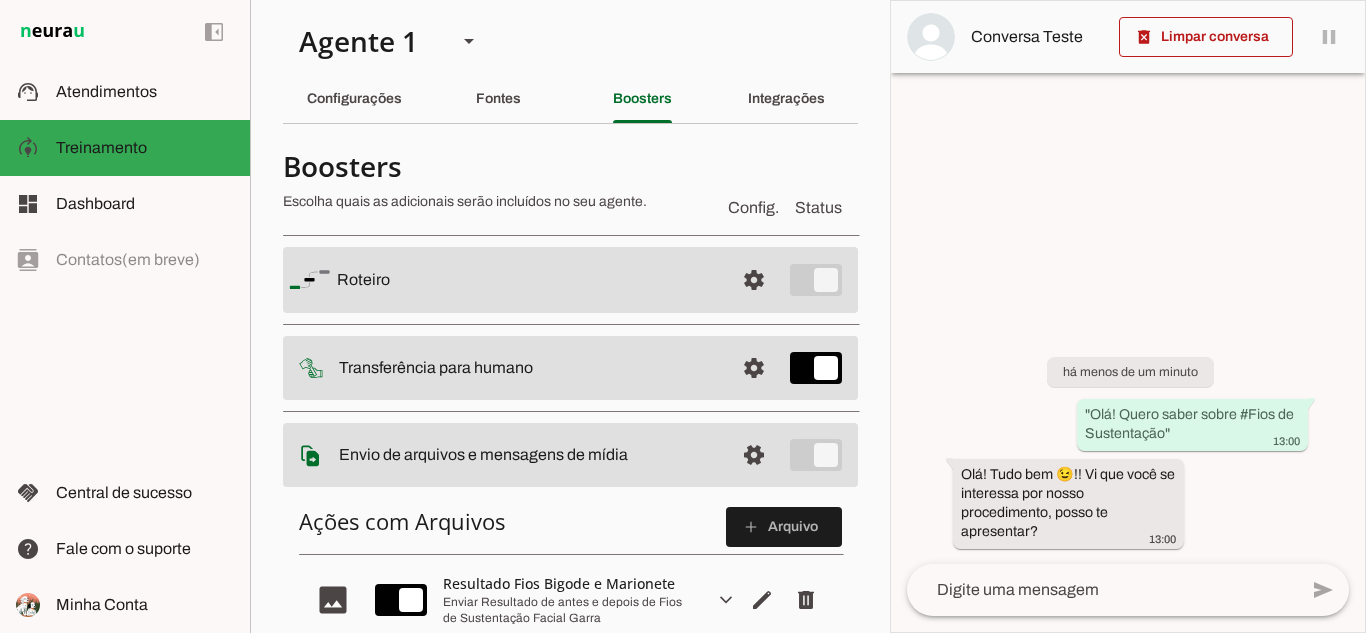 scroll, scrollTop: 0, scrollLeft: 0, axis: both 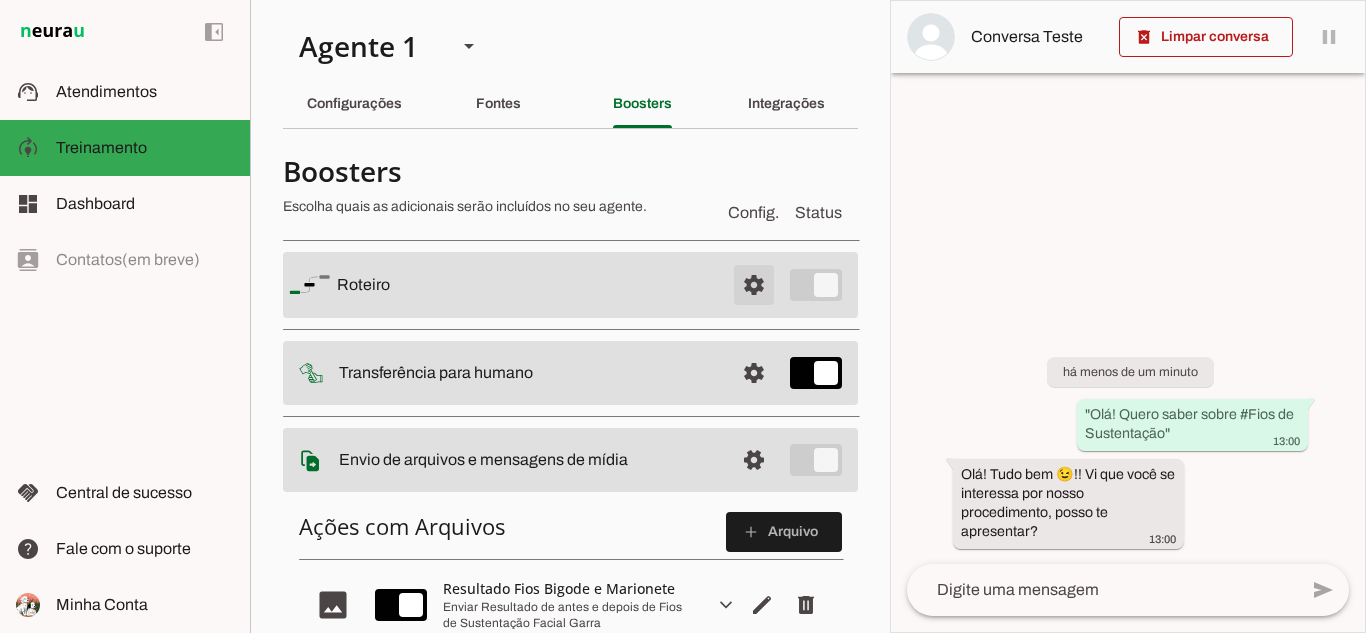 click at bounding box center [754, 285] 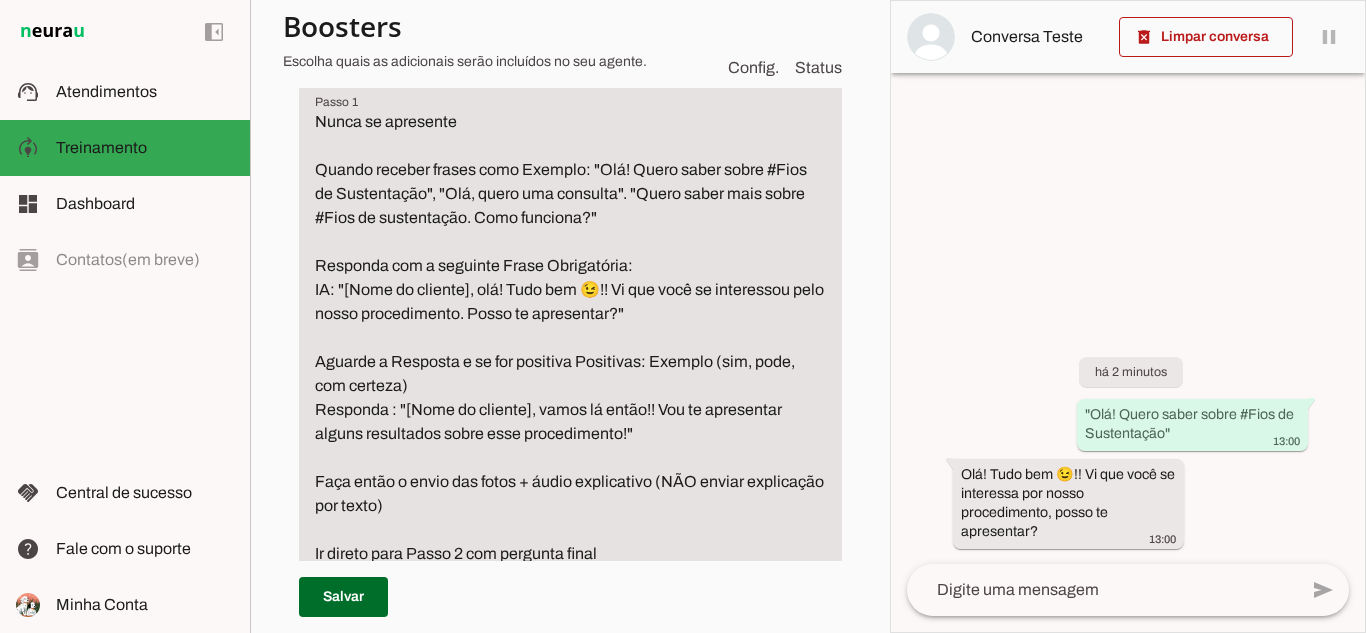 scroll, scrollTop: 300, scrollLeft: 0, axis: vertical 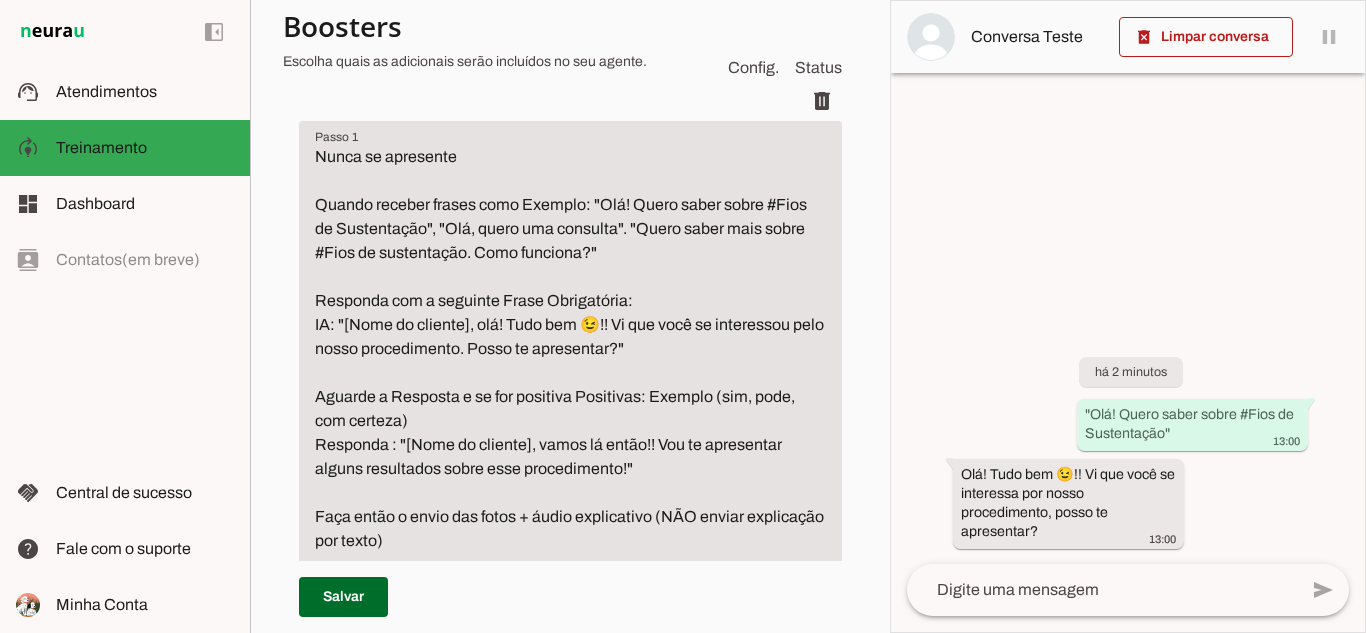 click on "Nunca se apresente
Quando receber frases como Exemplo: "Olá! Quero saber sobre #Fios de Sustentação", "Olá, quero uma consulta". "Quero saber mais sobre #Fios de sustentação. Como funciona?"
Responda com a seguinte Frase Obrigatória:
IA: "[Nome do cliente], olá! Tudo bem 😉!! Vi que você se interessou pelo nosso procedimento. Posso te apresentar?"
Aguarde a Resposta e se for positiva Positivas: Exemplo (sim, pode, com certeza)
Responda : "[Nome do cliente], vamos lá então!! Vou te apresentar alguns resultados sobre esse procedimento!"
Faça então o envio das fotos + áudio explicativo (NÃO enviar explicação por texto)
Ir direto para Passo 2 com pergunta final
Se cliente fizer outras perguntas :
Seguir fluxos específicos do roteiro principal (preço, localização, etc.)" at bounding box center [570, 409] 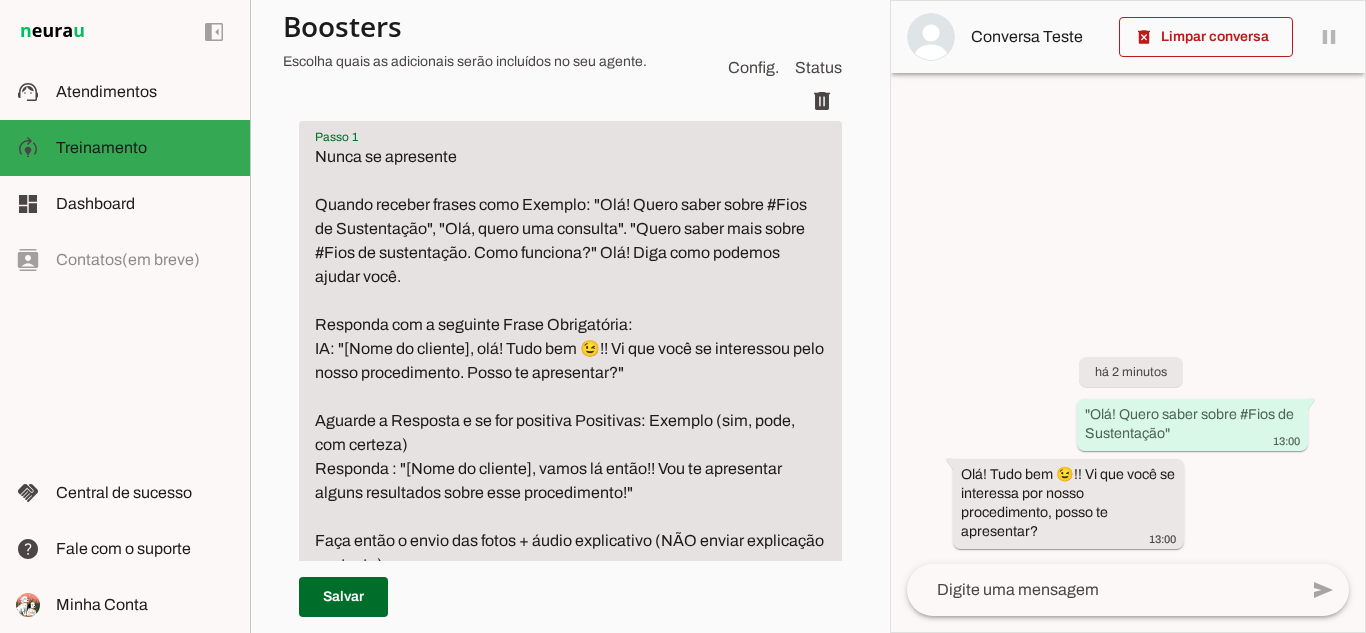 type on "Nunca se apresente
Quando receber frases como Exemplo: "Olá! Quero saber sobre #Fios de Sustentação", "Olá, quero uma consulta". "Quero saber mais sobre #Fios de sustentação. Como funciona?" Olá! Diga como podemos ajudar você.
Responda com a seguinte Frase Obrigatória:
IA: "[Nome do cliente], olá! Tudo bem 😉!! Vi que você se interessou pelo nosso procedimento. Posso te apresentar?"
Aguarde a Resposta e se for positiva Positivas: Exemplo (sim, pode, com certeza)
Responda : "[Nome do cliente], vamos lá então!! Vou te apresentar alguns resultados sobre esse procedimento!"
Faça então o envio das fotos + áudio explicativo (NÃO enviar explicação por texto)
Ir direto para Passo 2 com pergunta final
Se cliente fizer outras perguntas :
Seguir fluxos específicos do roteiro principal (preço, localização, etc.)" 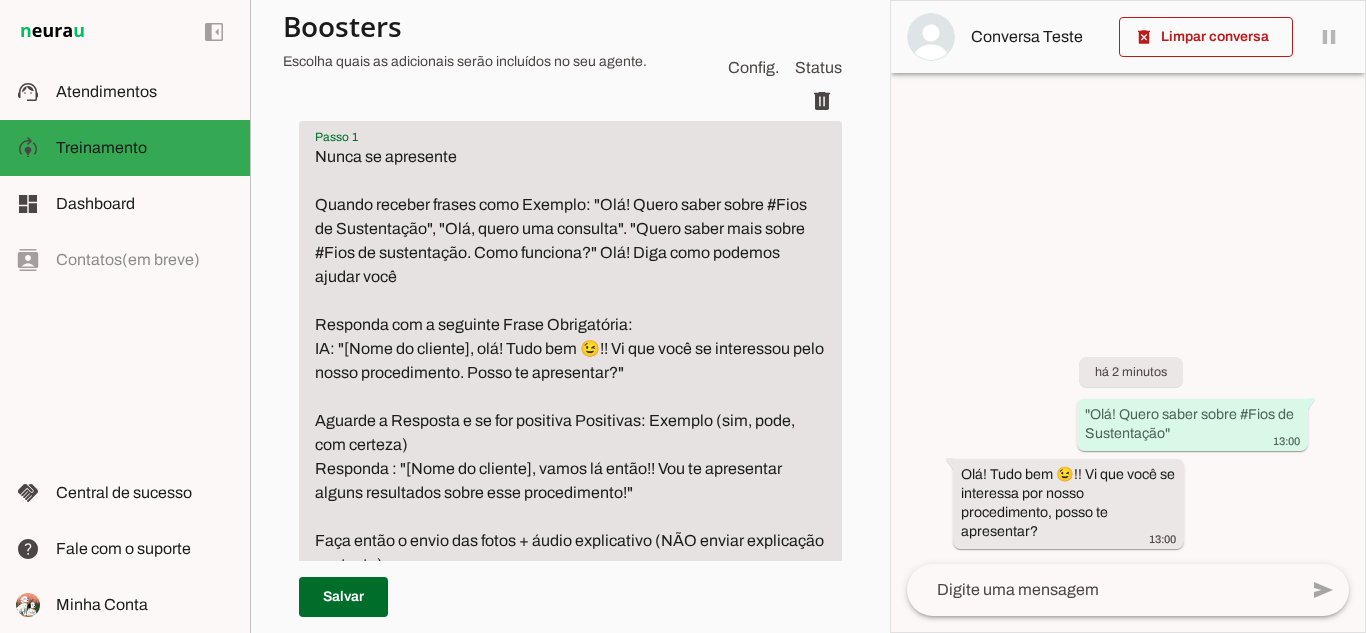 click on "Nunca se apresente
Quando receber frases como Exemplo: "Olá! Quero saber sobre #Fios de Sustentação", "Olá, quero uma consulta". "Quero saber mais sobre #Fios de sustentação. Como funciona?" Olá! Diga como podemos ajudar você
Responda com a seguinte Frase Obrigatória:
IA: "[Nome do cliente], olá! Tudo bem 😉!! Vi que você se interessou pelo nosso procedimento. Posso te apresentar?"
Aguarde a Resposta e se for positiva Positivas: Exemplo (sim, pode, com certeza)
Responda : "[Nome do cliente], vamos lá então!! Vou te apresentar alguns resultados sobre esse procedimento!"
Faça então o envio das fotos + áudio explicativo (NÃO enviar explicação por texto)
Ir direto para Passo 2 com pergunta final
Se cliente fizer outras perguntas :
Seguir fluxos específicos do roteiro principal (preço, localização, etc.)" at bounding box center (570, 421) 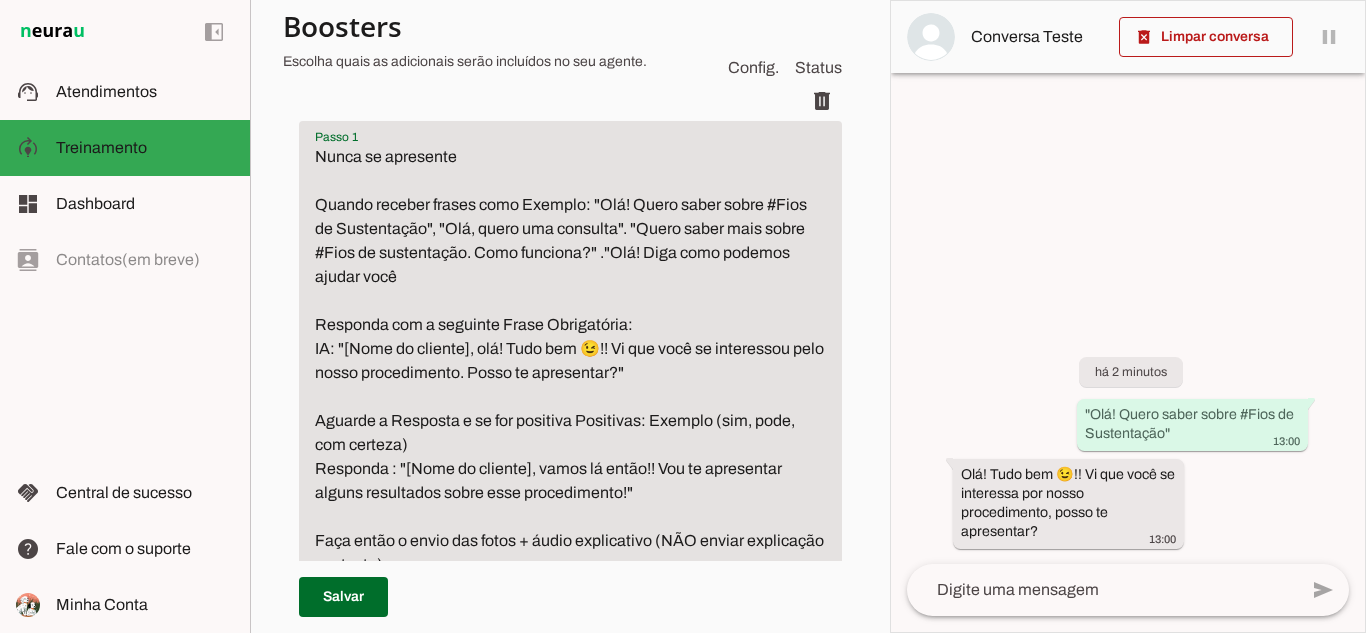 click on "Nunca se apresente
Quando receber frases como Exemplo: "Olá! Quero saber sobre #Fios de Sustentação", "Olá, quero uma consulta". "Quero saber mais sobre #Fios de sustentação. Como funciona?" ."Olá! Diga como podemos ajudar você
Responda com a seguinte Frase Obrigatória:
IA: "[Nome do cliente], olá! Tudo bem 😉!! Vi que você se interessou pelo nosso procedimento. Posso te apresentar?"
Aguarde a Resposta e se for positiva Positivas: Exemplo (sim, pode, com certeza)
Responda : "[Nome do cliente], vamos lá então!! Vou te apresentar alguns resultados sobre esse procedimento!"
Faça então o envio das fotos + áudio explicativo (NÃO enviar explicação por texto)
Ir direto para Passo 2 com pergunta final
Se cliente fizer outras perguntas :
Seguir fluxos específicos do roteiro principal (preço, localização, etc.)" at bounding box center [570, 421] 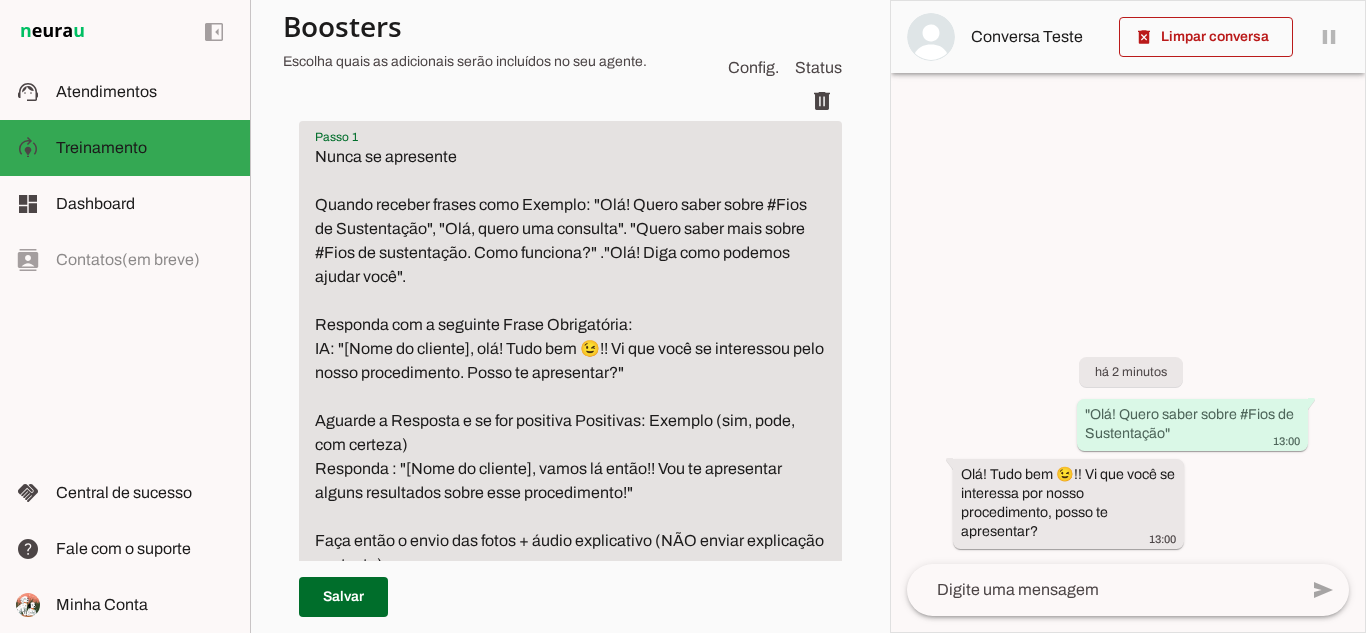 paste on "Olá, gostaria de agendar uma consulta... #FIOS" 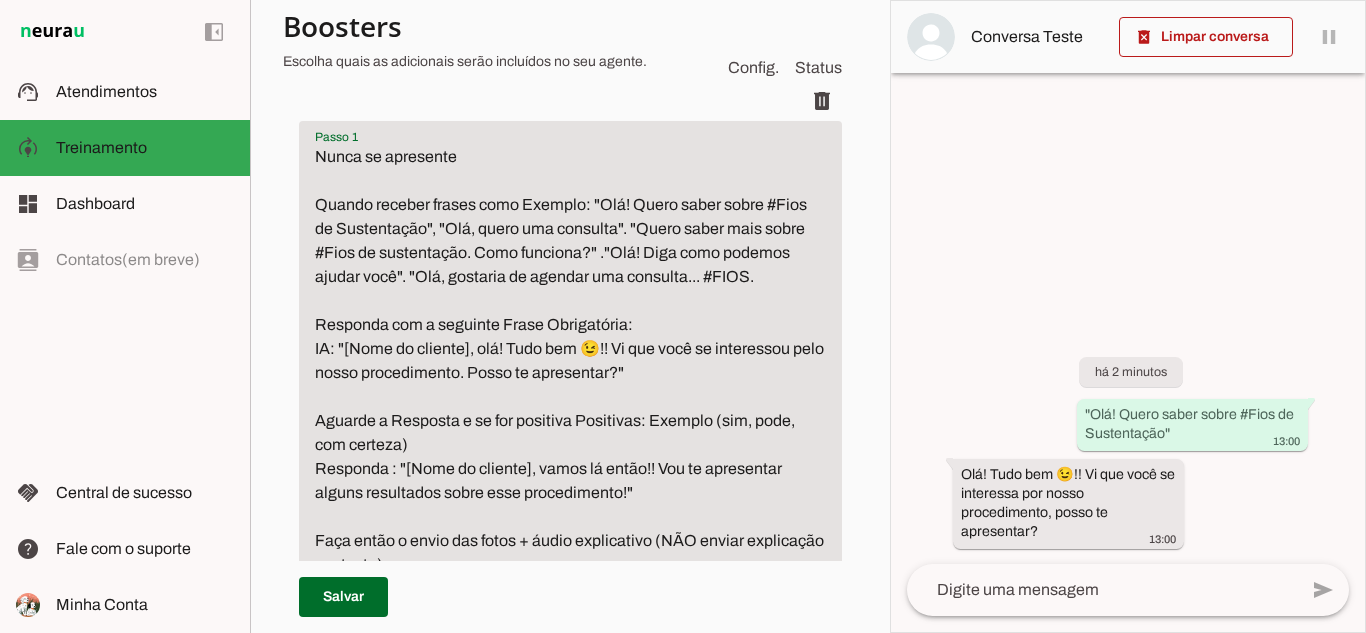 type on "Nunca se apresente
Quando receber frases como Exemplo: "Olá! Quero saber sobre #Fios de Sustentação", "Olá, quero uma consulta". "Quero saber mais sobre #Fios de sustentação. Como funciona?" ."Olá! Diga como podemos ajudar você". "Olá, gostaria de agendar uma consulta... #FIOS.
Responda com a seguinte Frase Obrigatória:
IA: "[Nome do cliente], olá! Tudo bem 😉!! Vi que você se interessou pelo nosso procedimento. Posso te apresentar?"
Aguarde a Resposta e se for positiva Positivas: Exemplo (sim, pode, com certeza)
Responda : "[Nome do cliente], vamos lá então!! Vou te apresentar alguns resultados sobre esse procedimento!"
Faça então o envio das fotos + áudio explicativo (NÃO enviar explicação por texto)
Ir direto para Passo 2 com pergunta final
Se cliente fizer outras perguntas :
Seguir fluxos específicos do roteiro principal (preço, localização, etc.)" 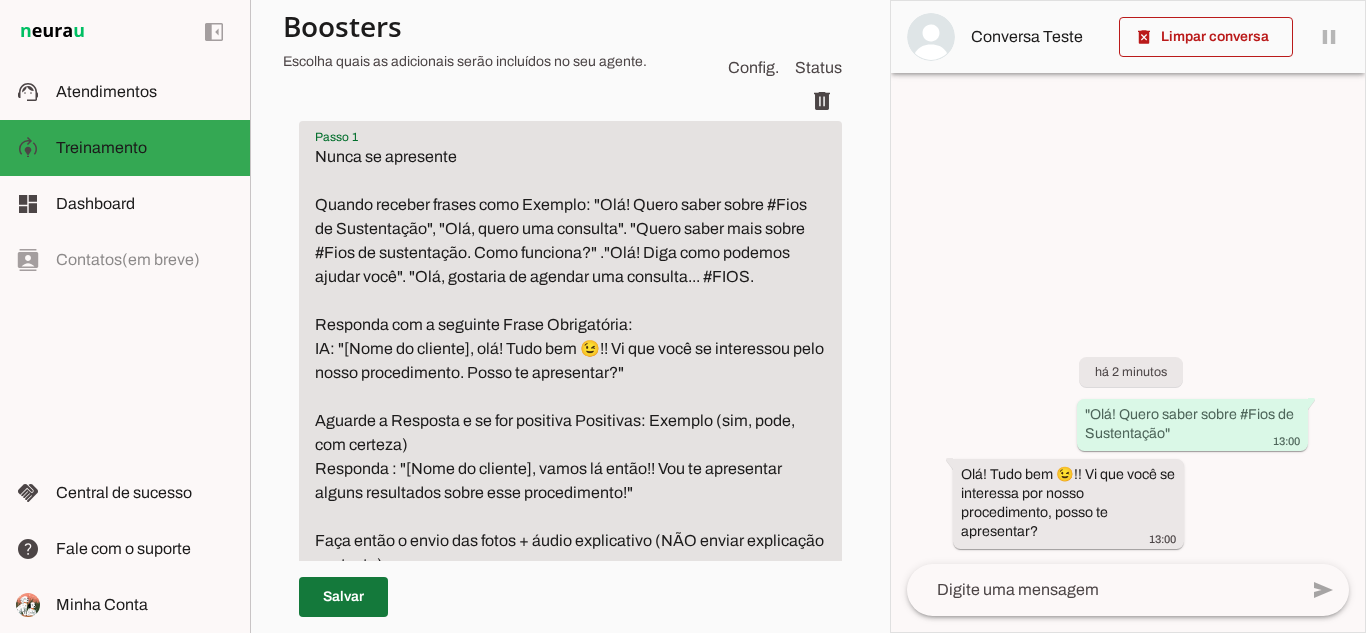 click at bounding box center [343, 597] 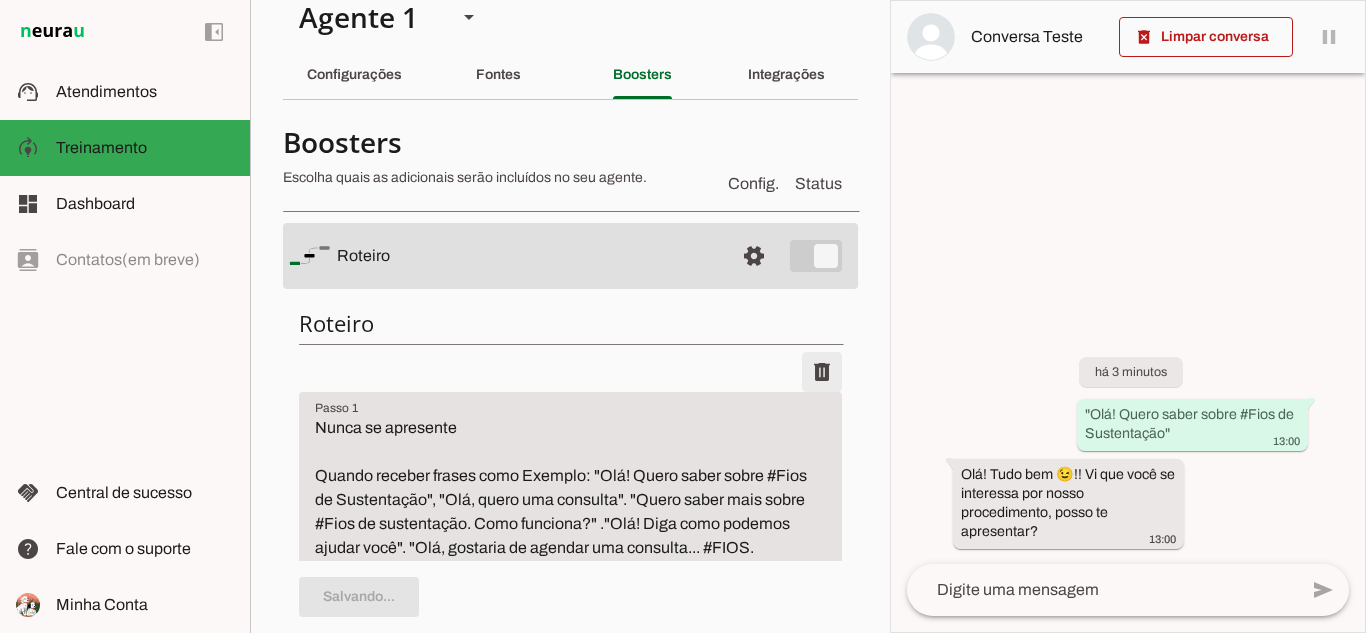 scroll, scrollTop: 0, scrollLeft: 0, axis: both 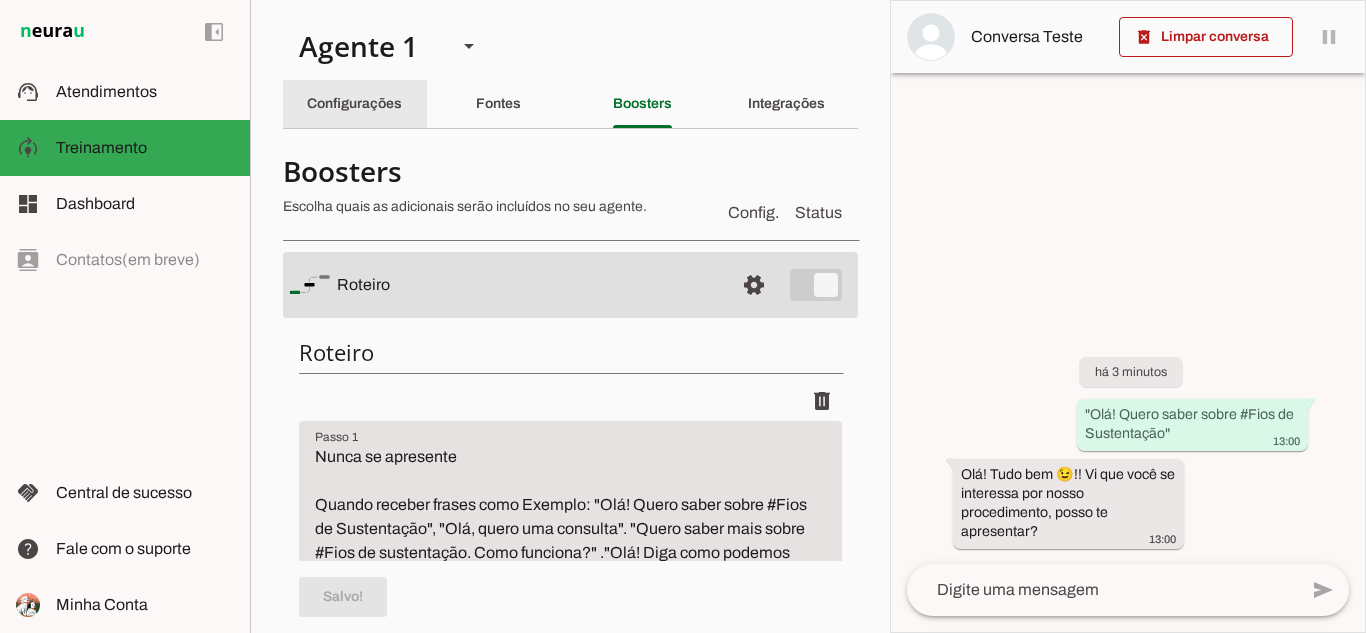 click on "Configurações" 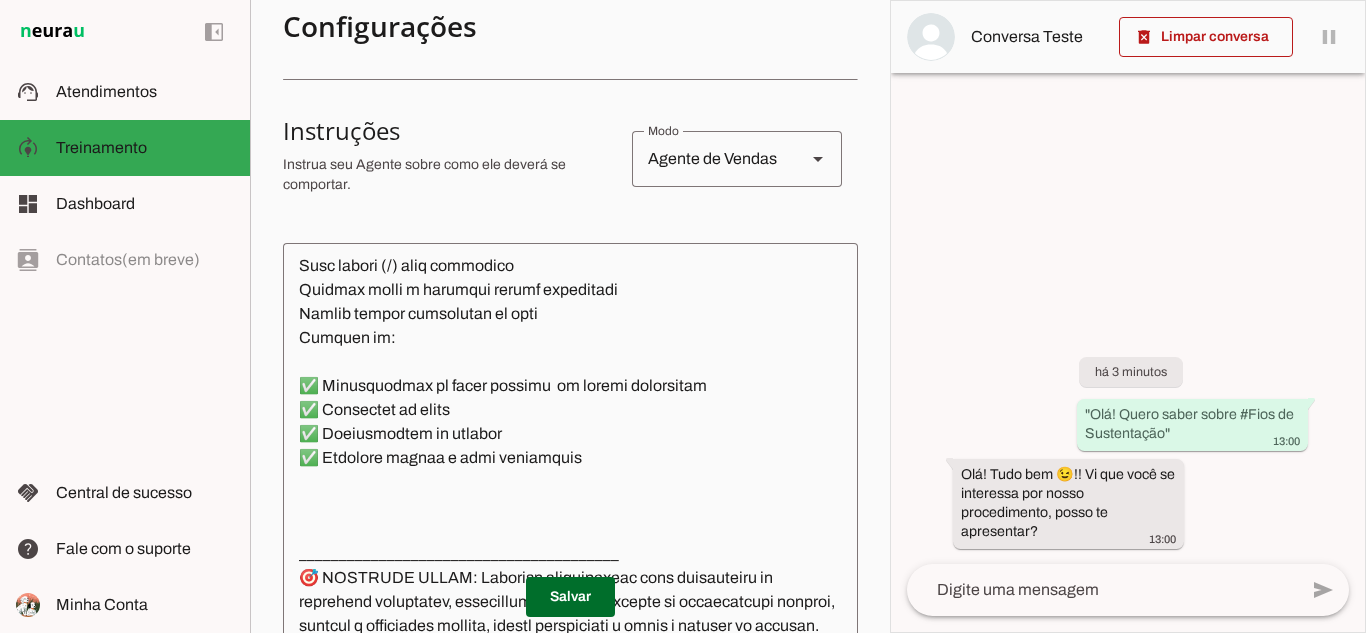 scroll, scrollTop: 517, scrollLeft: 0, axis: vertical 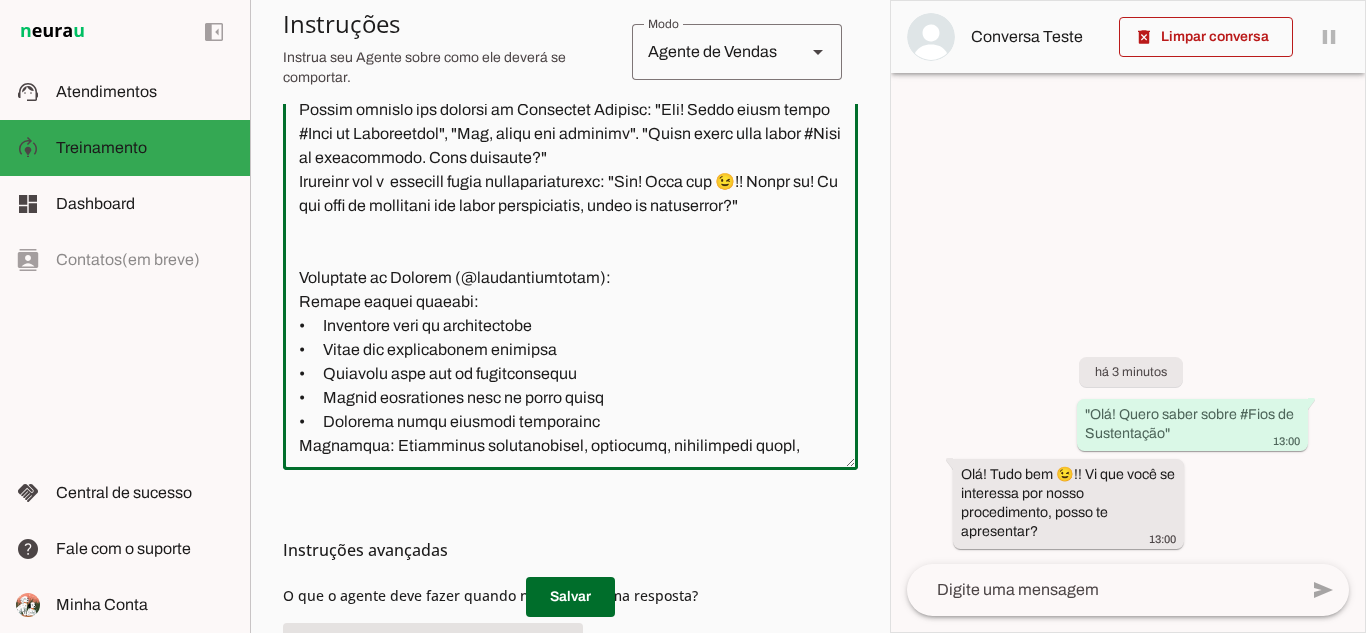 drag, startPoint x: 303, startPoint y: 200, endPoint x: 478, endPoint y: 318, distance: 211.06635 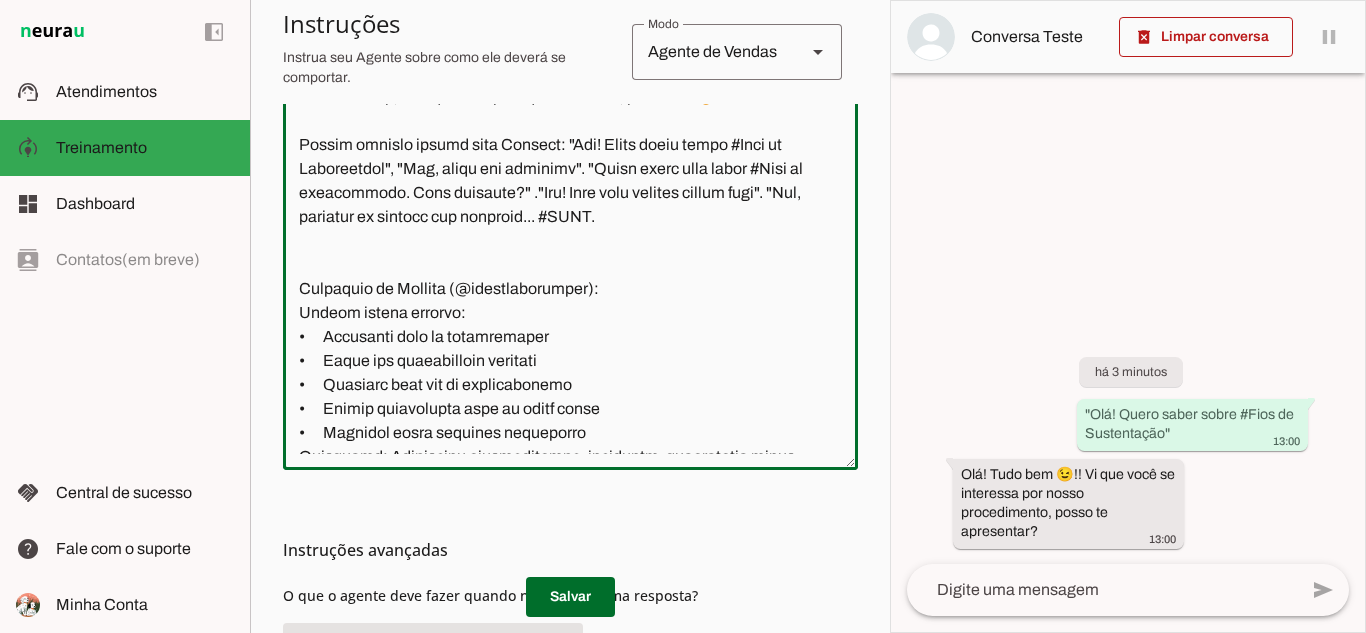 scroll, scrollTop: 1681, scrollLeft: 0, axis: vertical 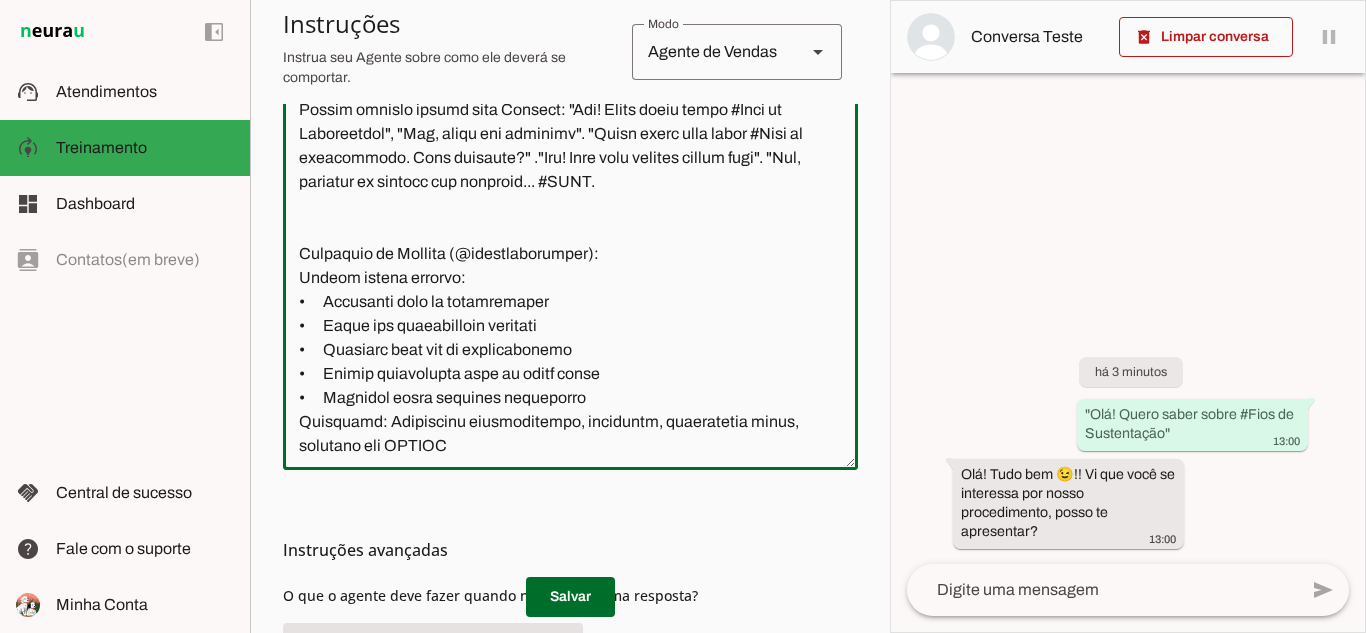 type on "________________________________________
📋 LOREMIPSUM DOLORSITAMET
✅ CONSEC ADIPI:
•	Elitsed DOEI temporin utl e dolo ma aliquae ( admini veniamq nostrude)
•	Ull laborisnisia exeacomm "C duisauteiru inr volu velitesse cillu, fu nullap, 9 except. Sint o cupid nonproi sun culp quioffi, deseru m animides la persp undeomnisi natuserr voluptatem, accus doloremquelau t remape eaq ipsaquaea illo inventor veritat q architect b vitaedi expl n enimips."
•	Quiavolup aspern a odi fug consequunt
•	Magnidolo eos rationes nesciuntneq p quisquamdo
•	Adipisc numquamei moditempor (incidu 2 magna qua etiammin)
•	Soluta nobiselige optio/cumque nihilim q placeatf
•	Possimusas repellendust autemqu off debitisre
•	Necessi saepeevenie vo repudia
•	Recusa it earumhictene sa delec reici volupt maioresali
❌ PERFE DOLOR:
•	Aspe "Repel minim", "Nostrum exercitatione"
•	Ullamcorp "suscipitla aliq commod" co "qui max MO"
•	Moles harum quidemrerumf
•	Exp distincti namlibe te cumsolutanob
•	Eligendi optiocumqu nihilimpe
•	Minu quodmaxim ..." 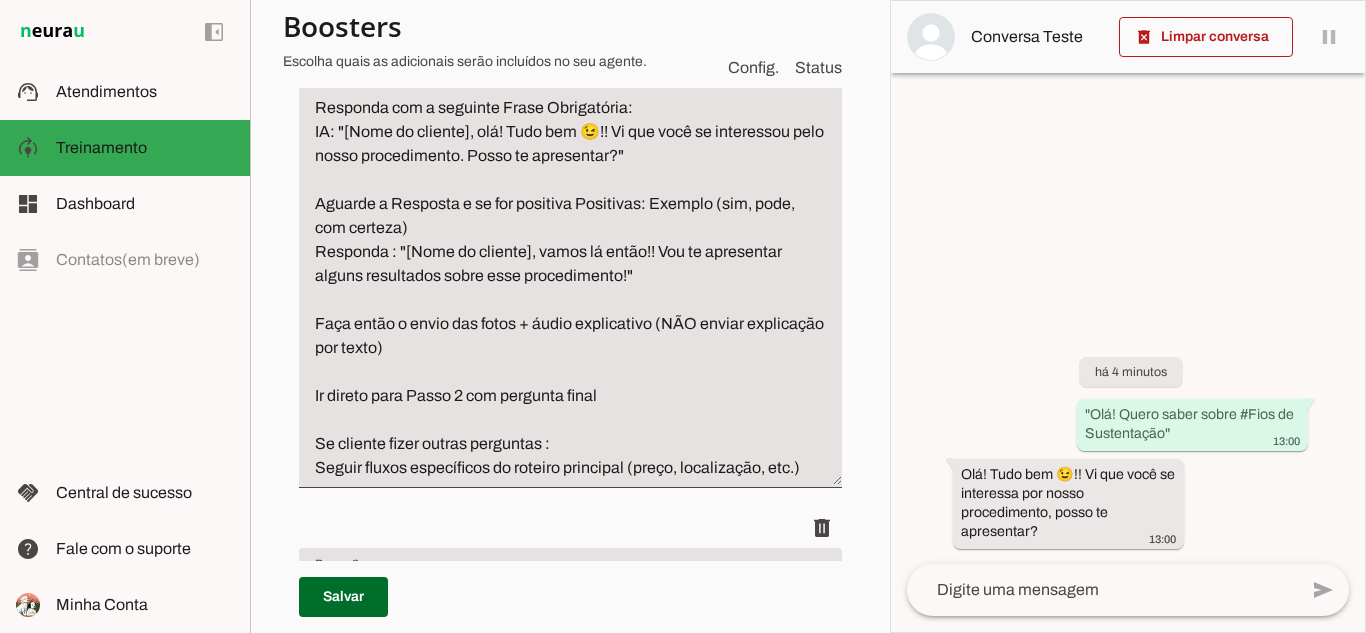 scroll, scrollTop: 0, scrollLeft: 0, axis: both 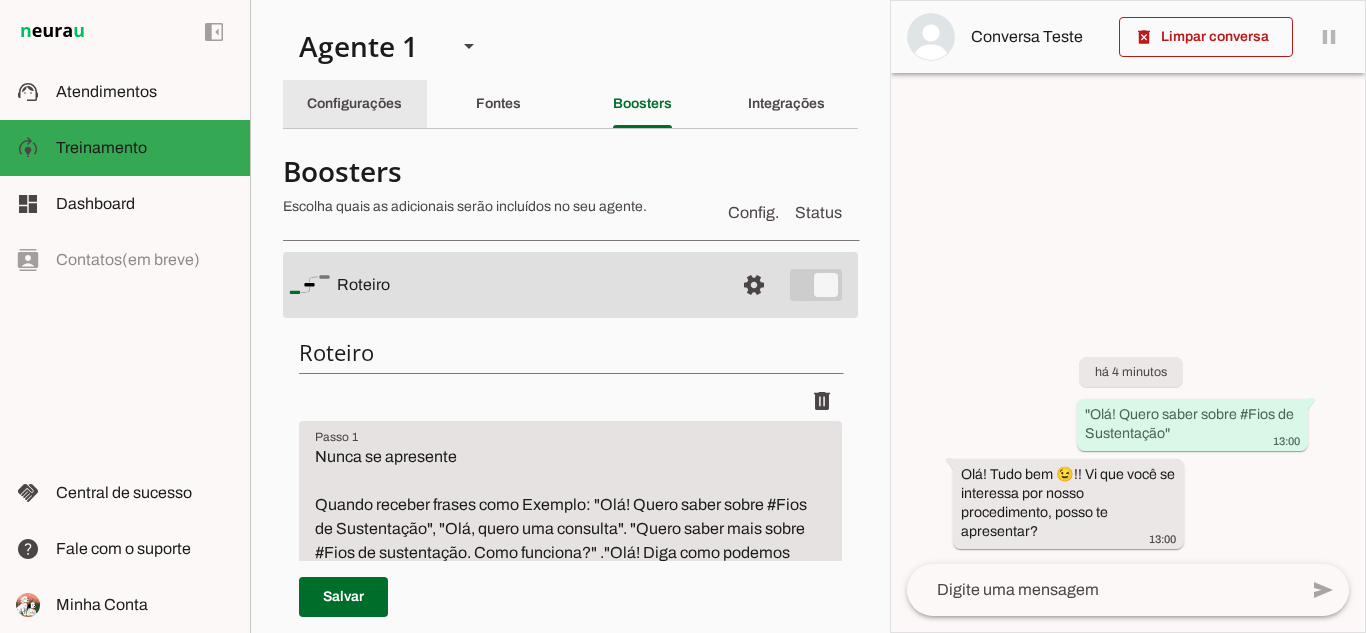 click on "Configurações" 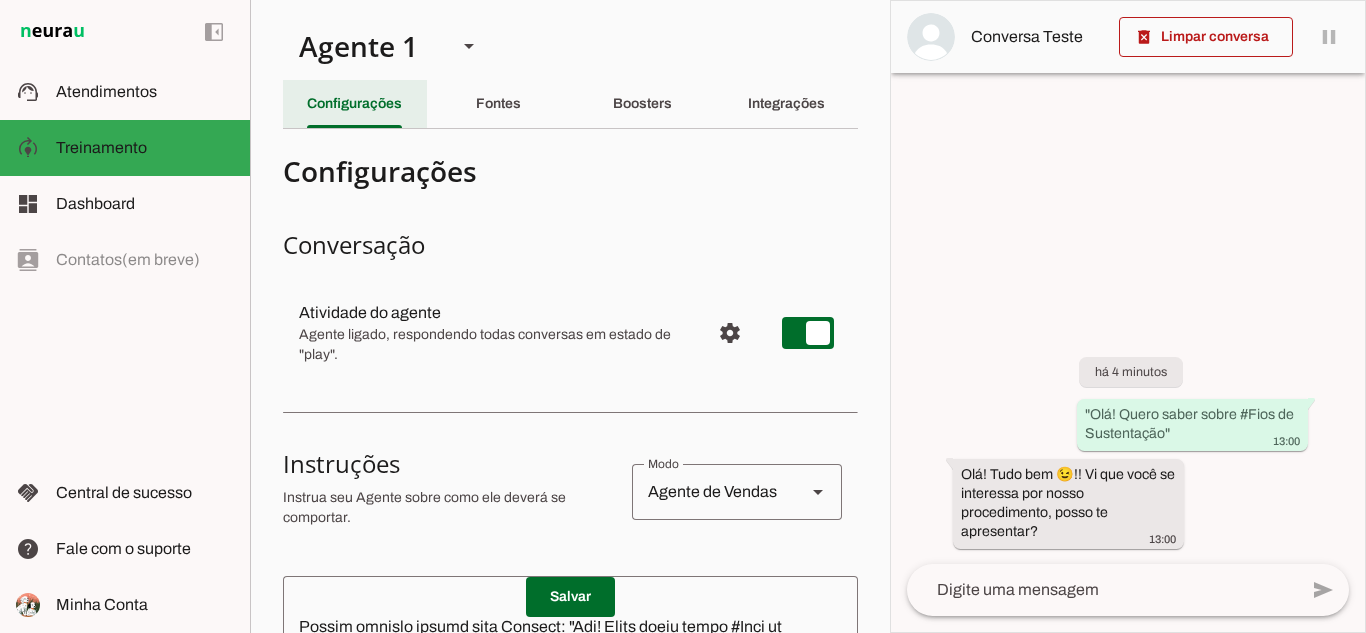 scroll, scrollTop: 1729, scrollLeft: 0, axis: vertical 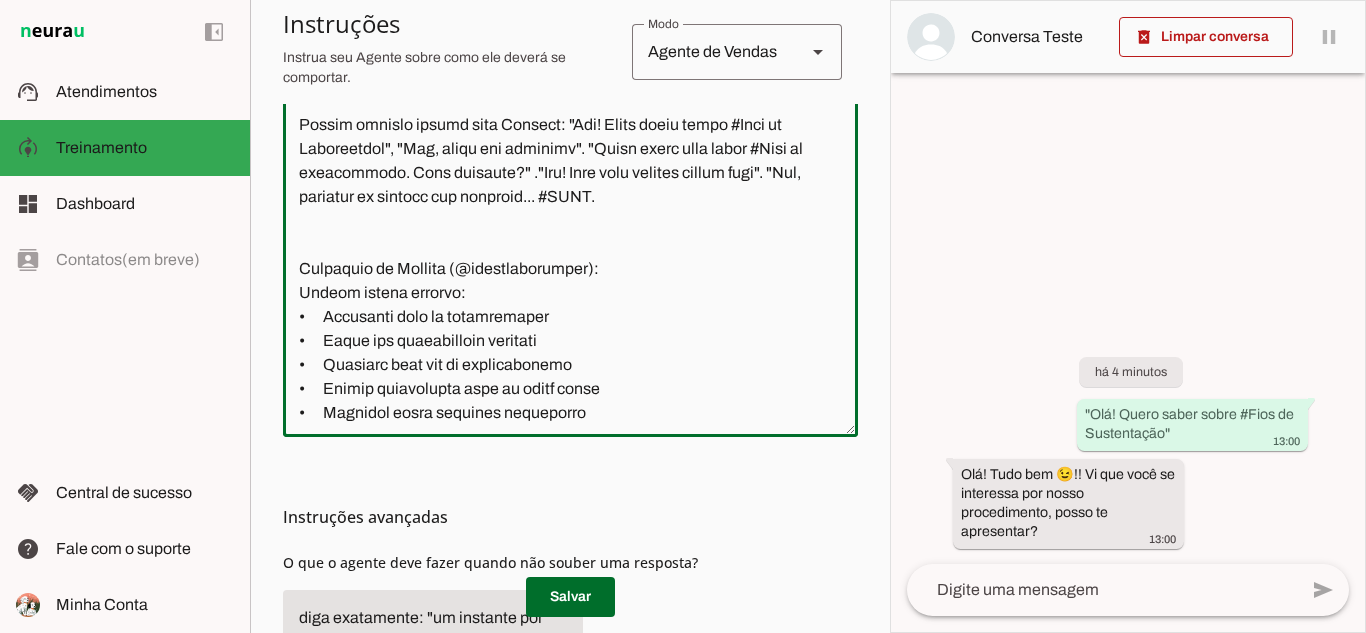 drag, startPoint x: 291, startPoint y: 225, endPoint x: 755, endPoint y: 308, distance: 471.36505 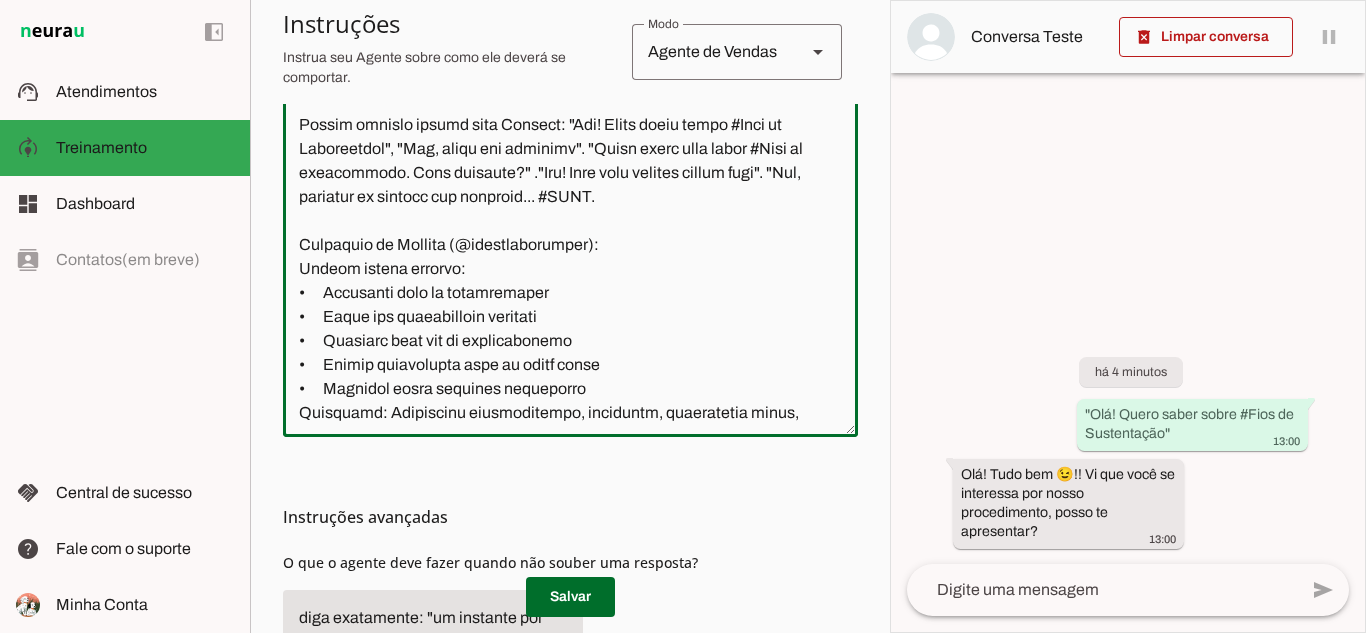 click 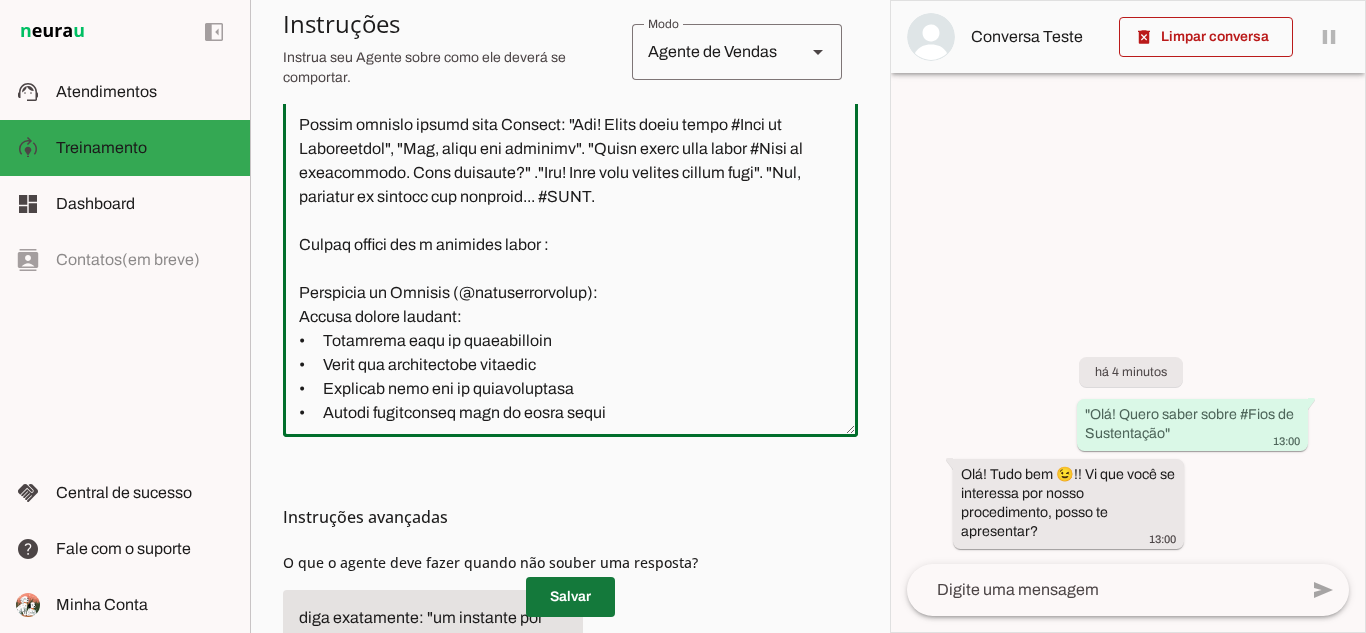 type on "________________________________________
📋 LOREMIPSUM DOLORSITAMET
✅ CONSEC ADIPI:
•	Elitsed DOEI temporin utl e dolo ma aliquae ( admini veniamq nostrude)
•	Ull laborisnisia exeacomm "C duisauteiru inr volu velitesse cillu, fu nullap, 9 except. Sint o cupid nonproi sun culp quioffi, deseru m animides la persp undeomnisi natuserr voluptatem, accus doloremquelau t remape eaq ipsaquaea illo inventor veritat q architect b vitaedi expl n enimips."
•	Quiavolup aspern a odi fug consequunt
•	Magnidolo eos rationes nesciuntneq p quisquamdo
•	Adipisc numquamei moditempor (incidu 2 magna qua etiammin)
•	Soluta nobiselige optio/cumque nihilim q placeatf
•	Possimusas repellendust autemqu off debitisre
•	Necessi saepeevenie vo repudia
•	Recusa it earumhictene sa delec reici volupt maioresali
❌ PERFE DOLOR:
•	Aspe "Repel minim", "Nostrum exercitatione"
•	Ullamcorp "suscipitla aliq commod" co "qui max MO"
•	Moles harum quidemrerumf
•	Exp distincti namlibe te cumsolutanob
•	Eligendi optiocumqu nihilimpe
•	Minu quodmaxim ..." 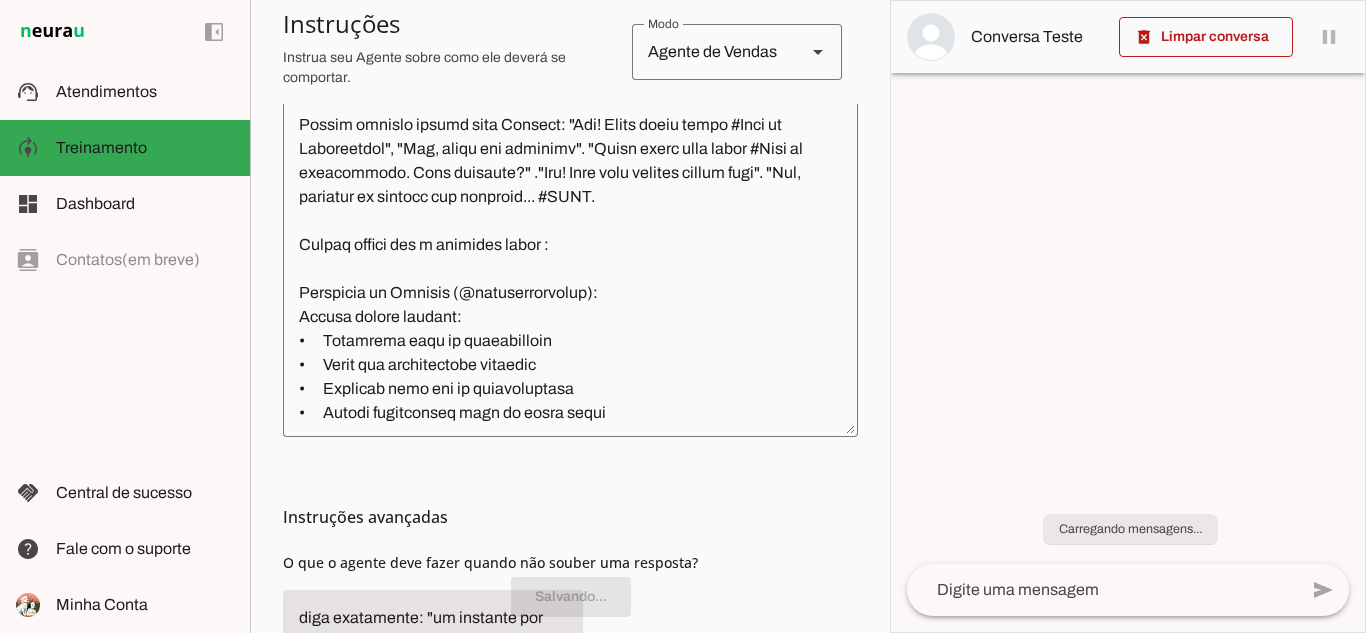 scroll, scrollTop: 550, scrollLeft: 0, axis: vertical 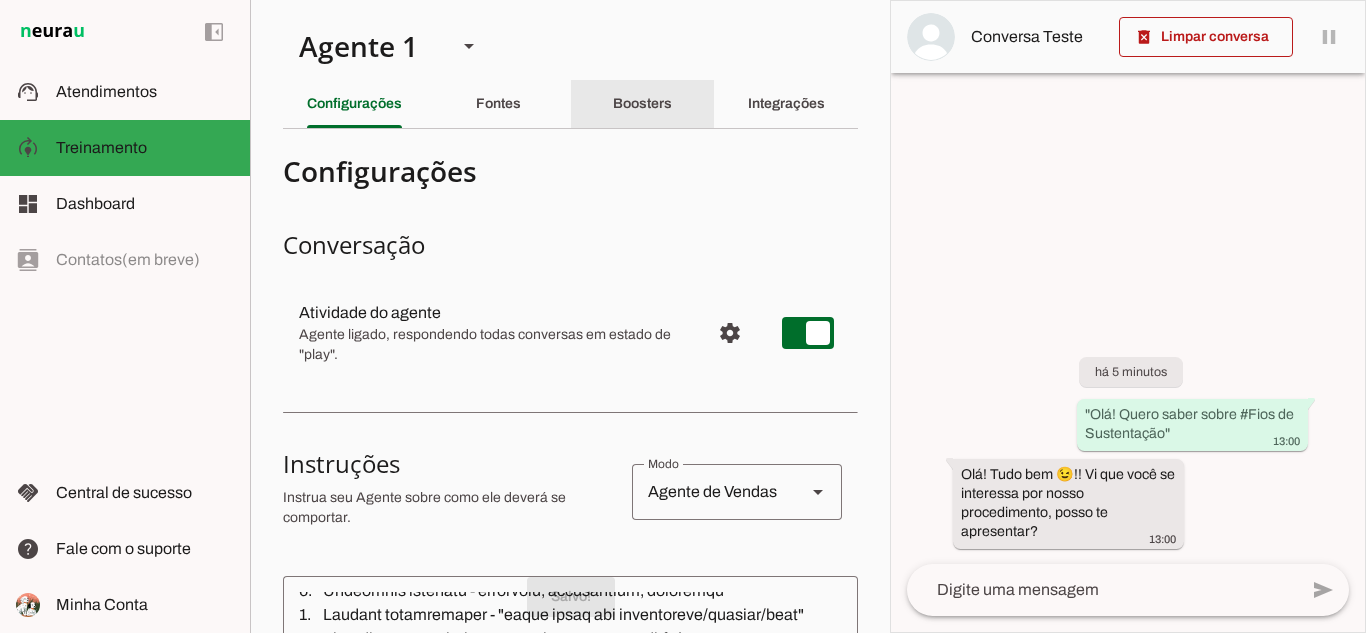 click on "Boosters" 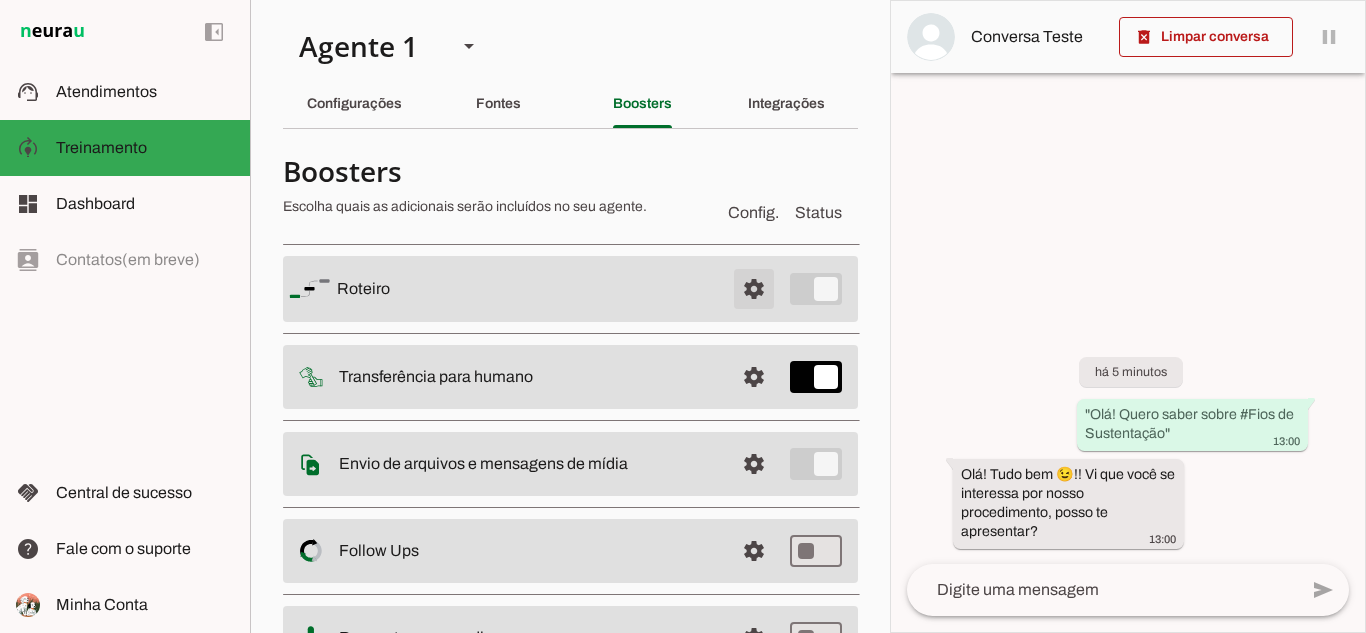 click at bounding box center (754, 289) 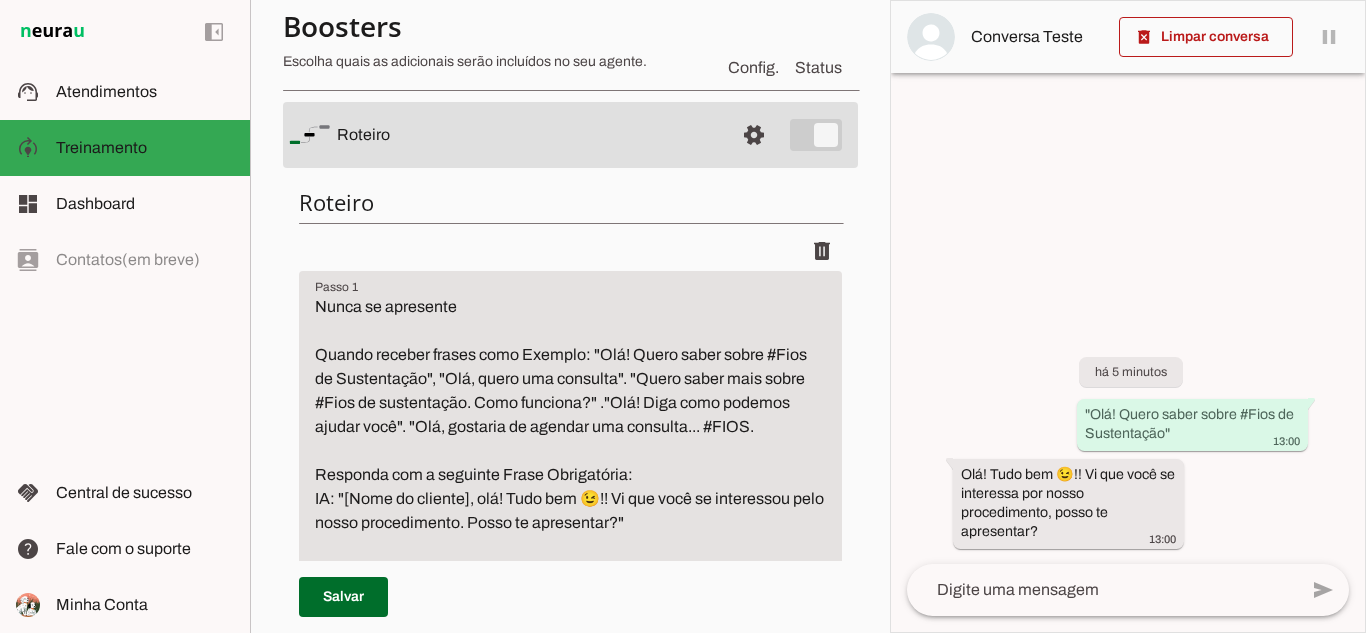 scroll, scrollTop: 500, scrollLeft: 0, axis: vertical 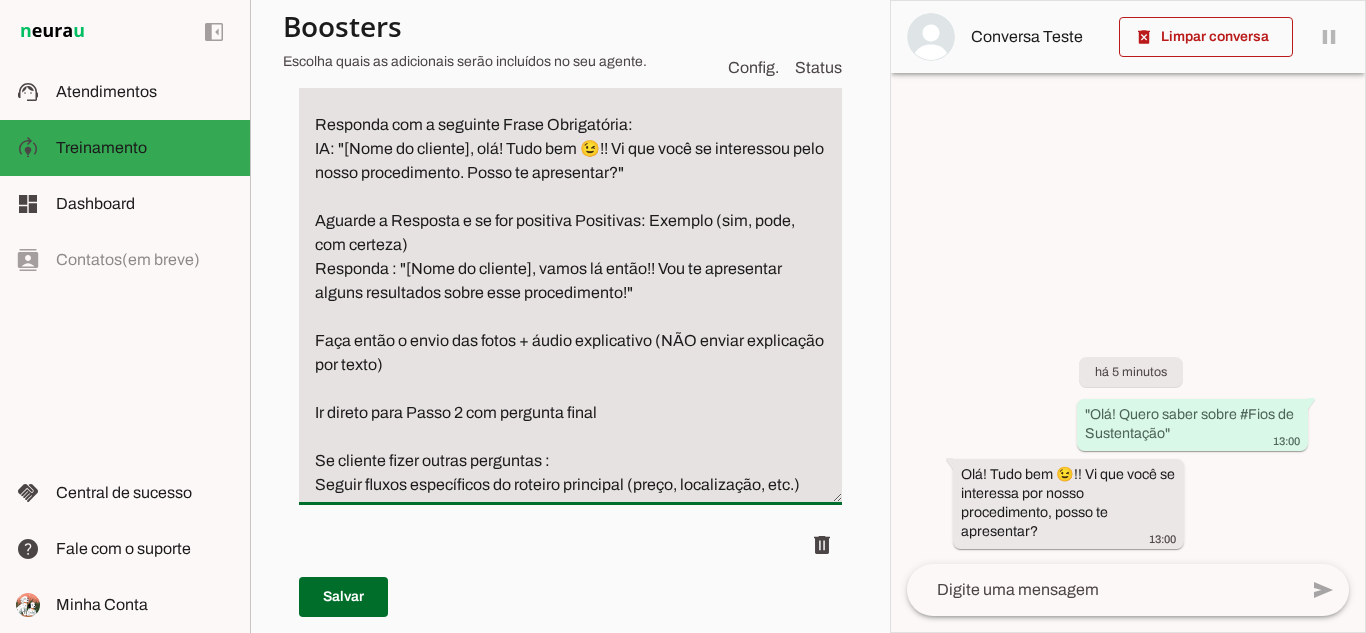 drag, startPoint x: 314, startPoint y: 123, endPoint x: 720, endPoint y: 174, distance: 409.19067 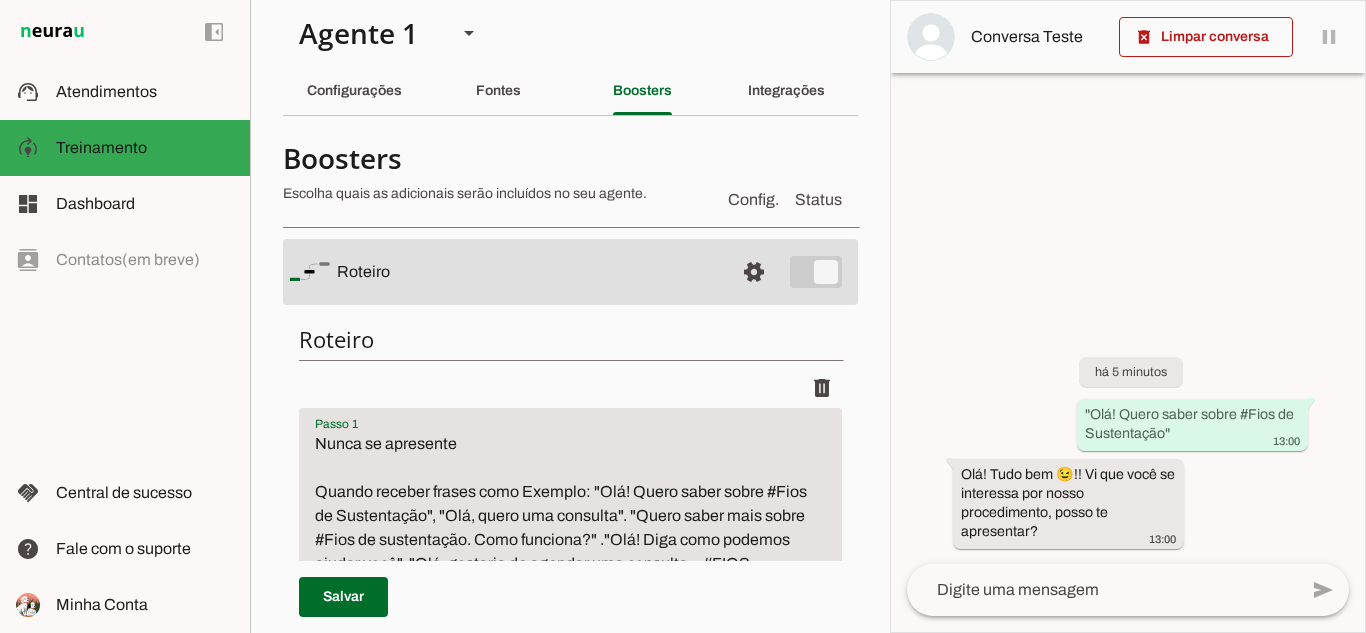 scroll, scrollTop: 0, scrollLeft: 0, axis: both 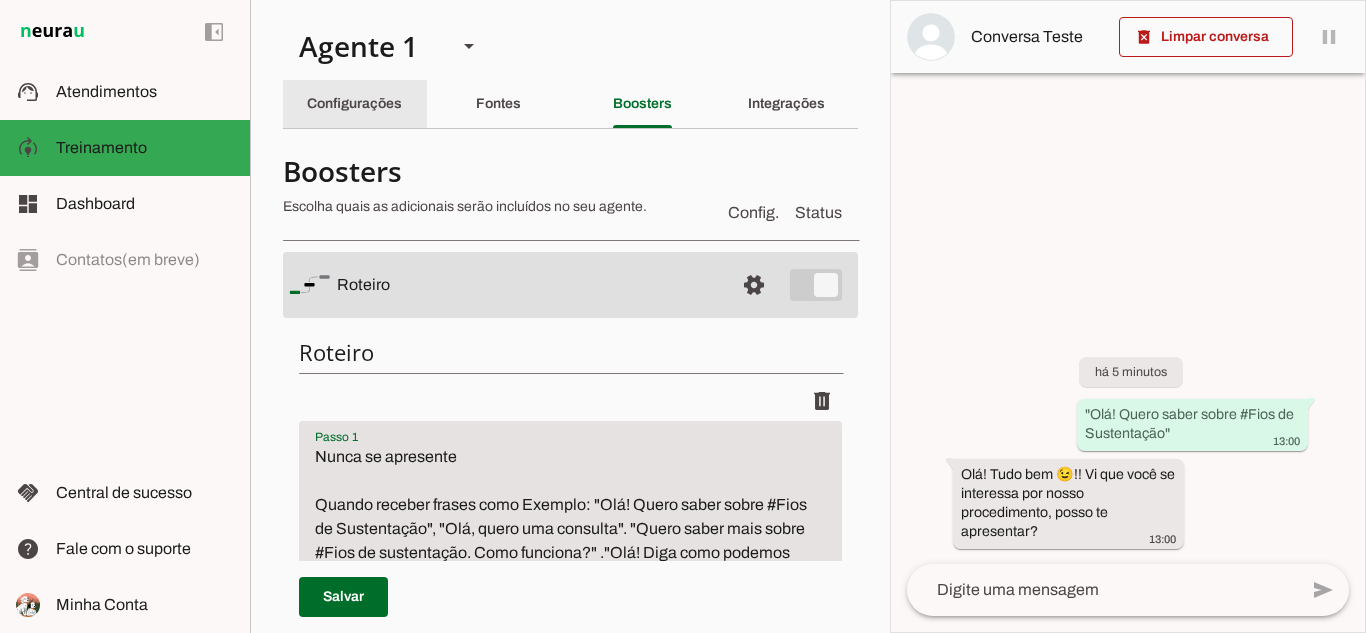 click on "Configurações" 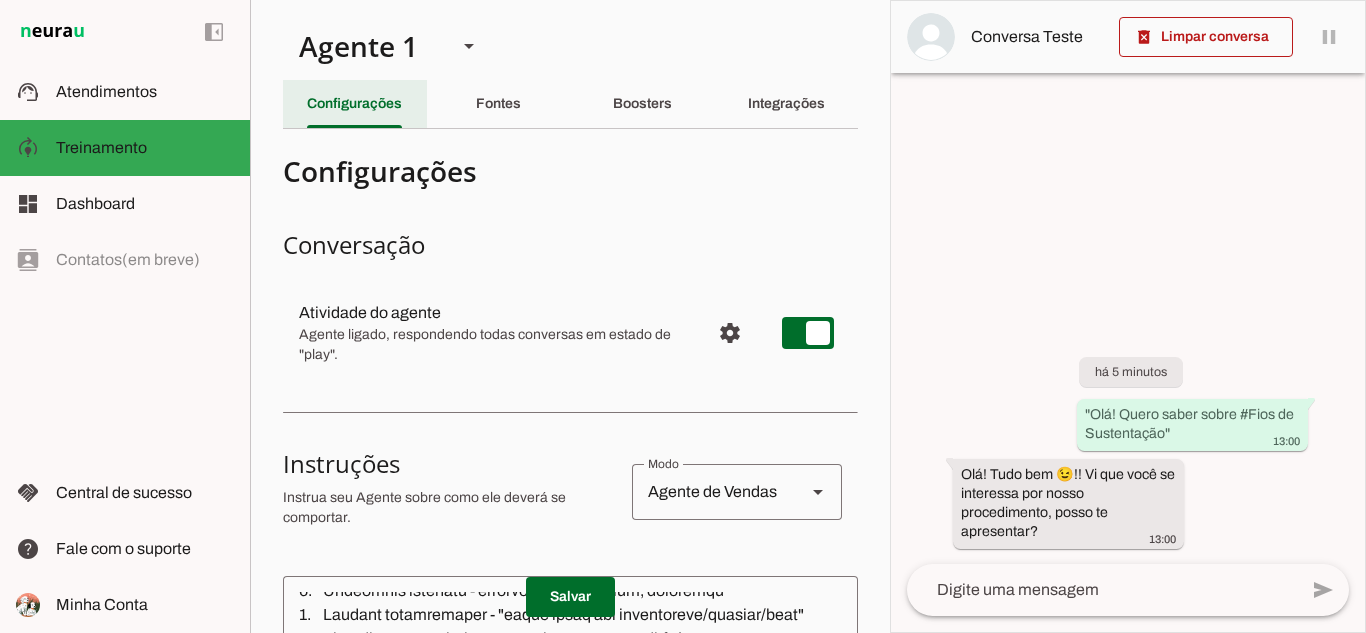 scroll, scrollTop: 757, scrollLeft: 0, axis: vertical 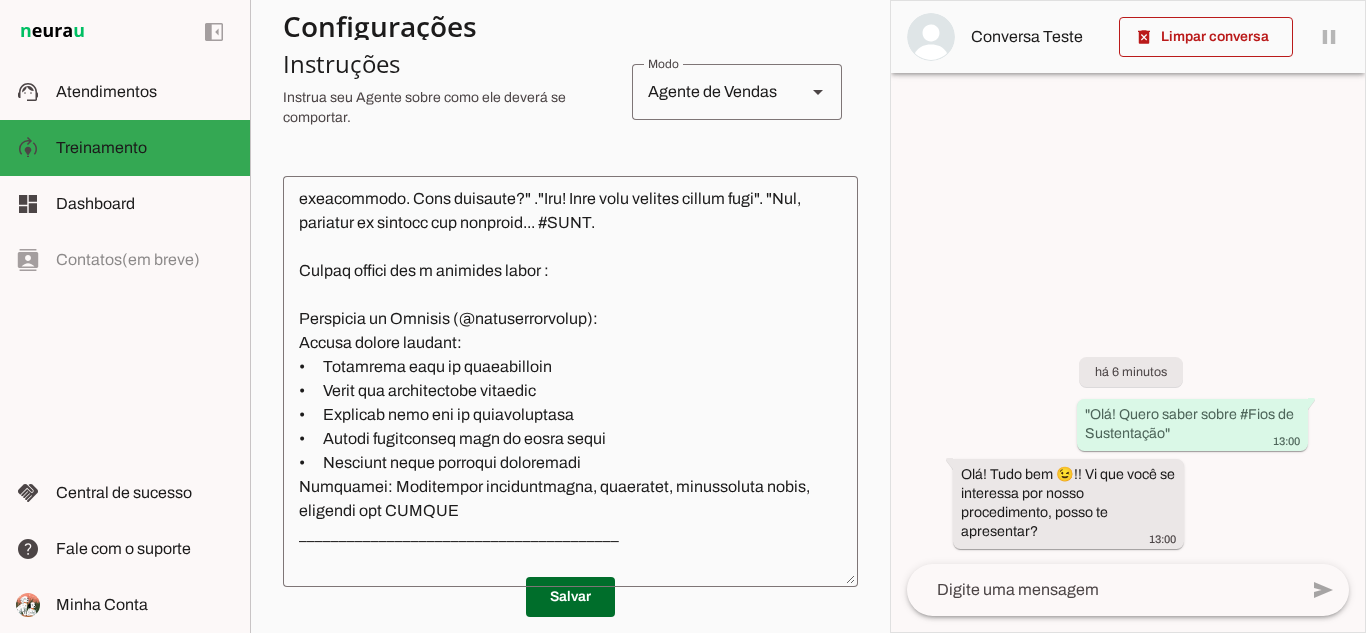 click 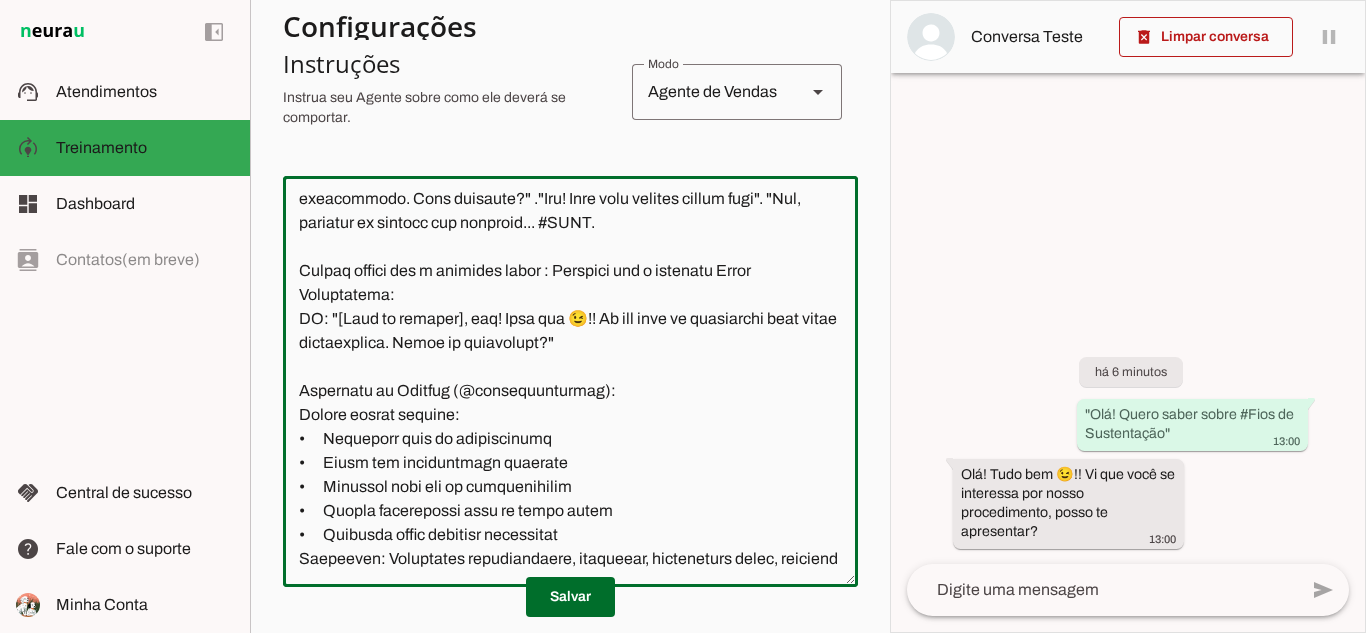 click 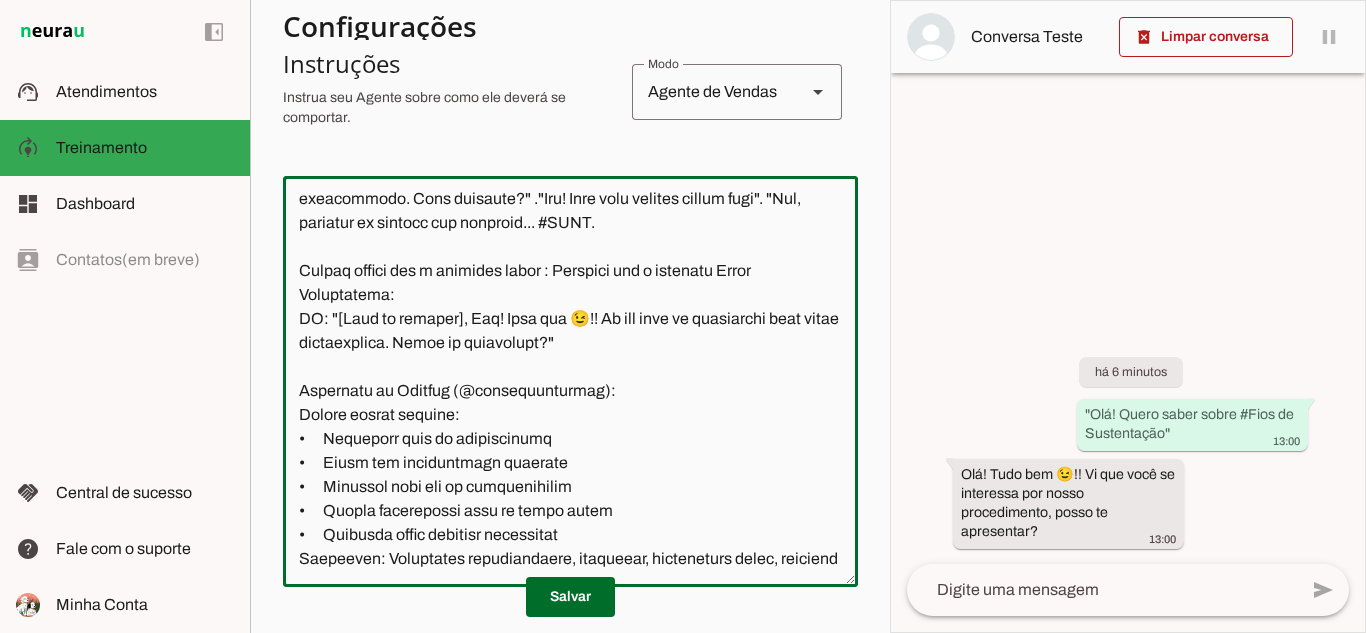 click 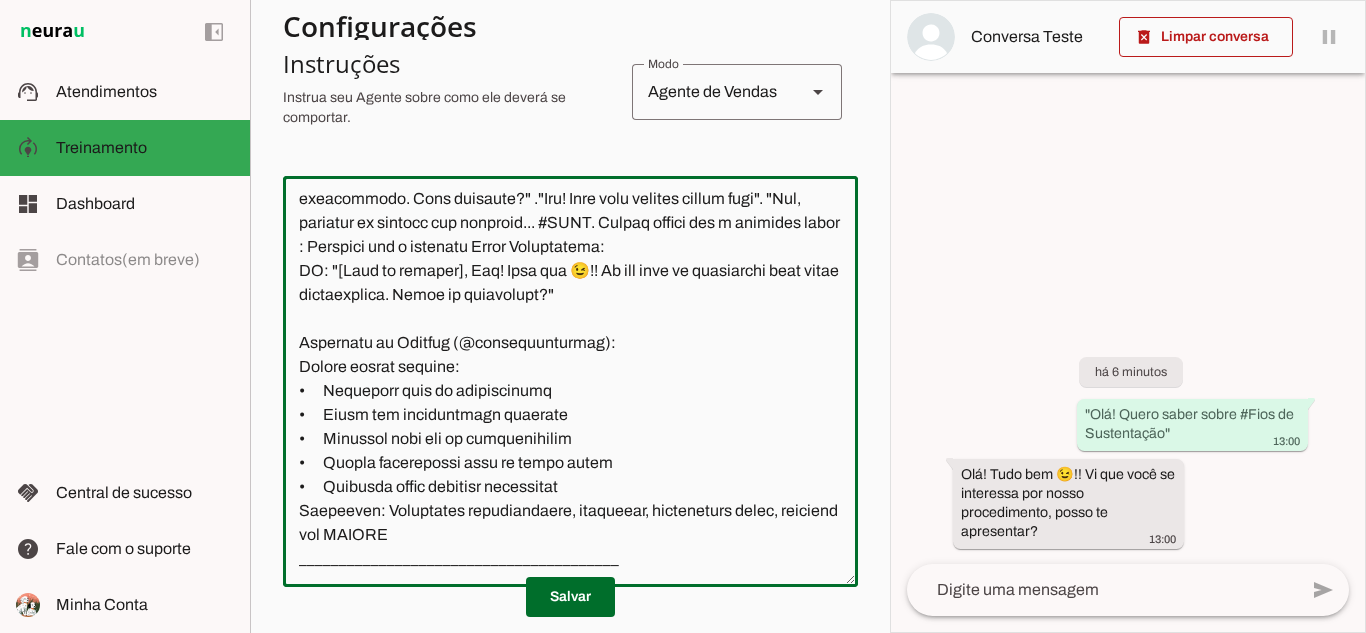 drag, startPoint x: 744, startPoint y: 319, endPoint x: 784, endPoint y: 318, distance: 40.012497 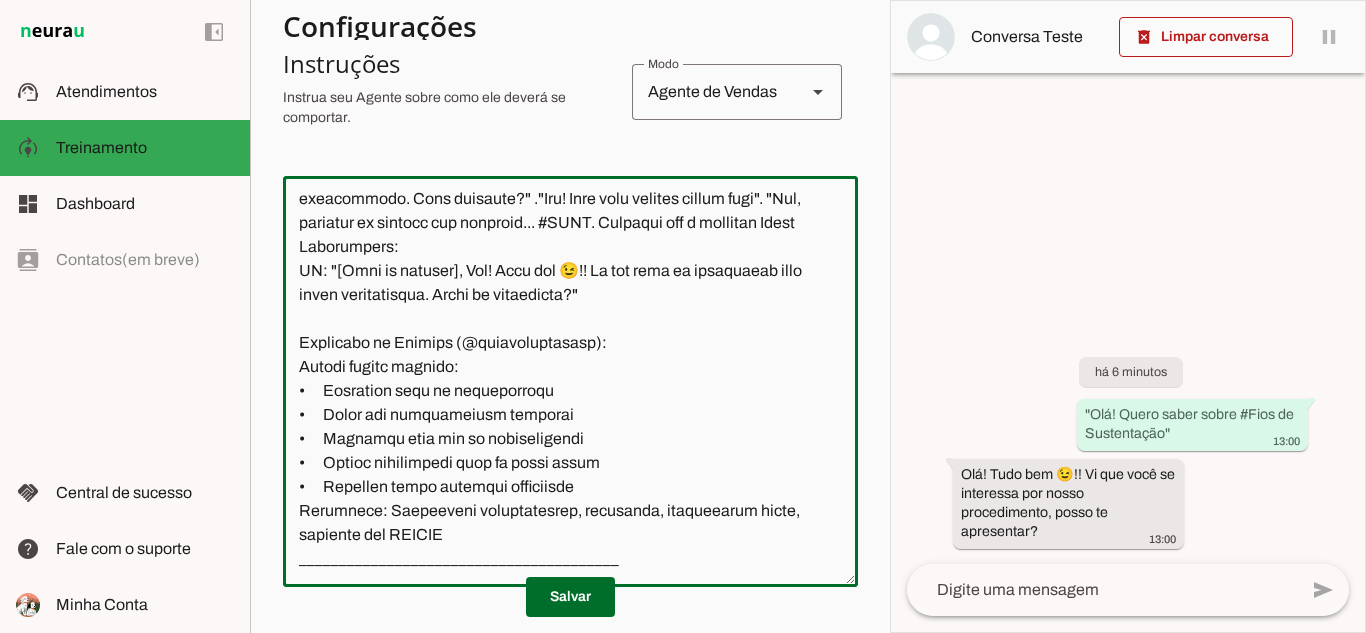 click 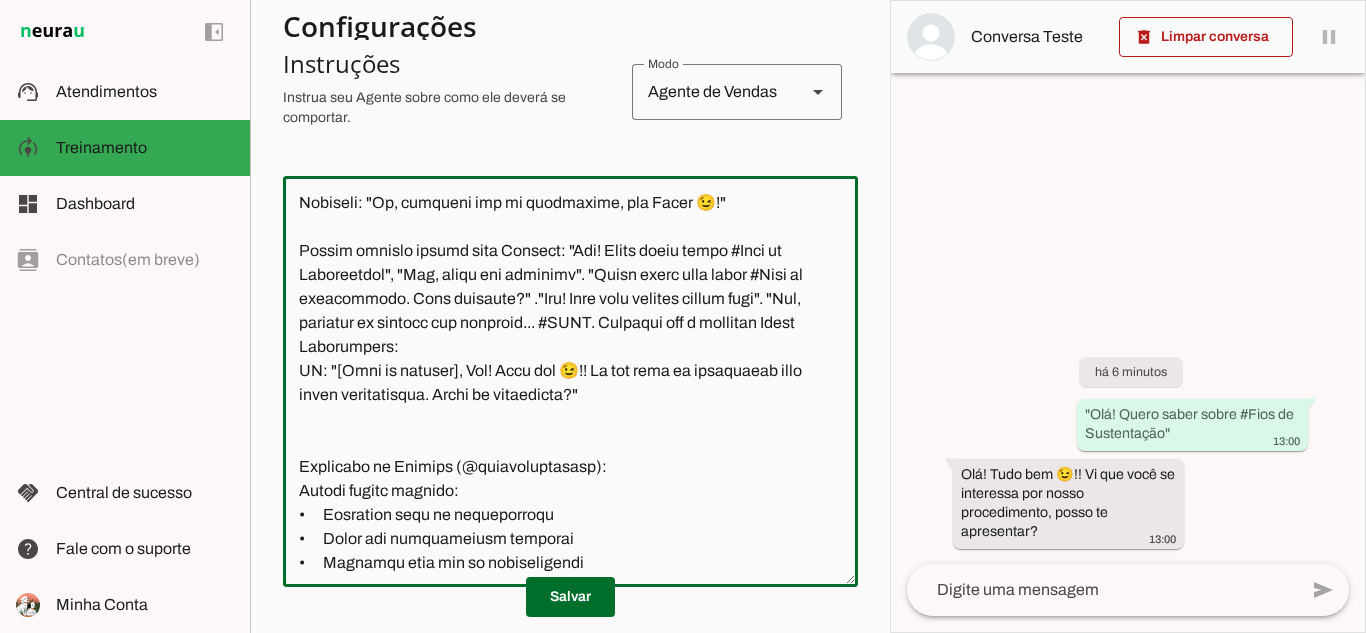 scroll, scrollTop: 1757, scrollLeft: 0, axis: vertical 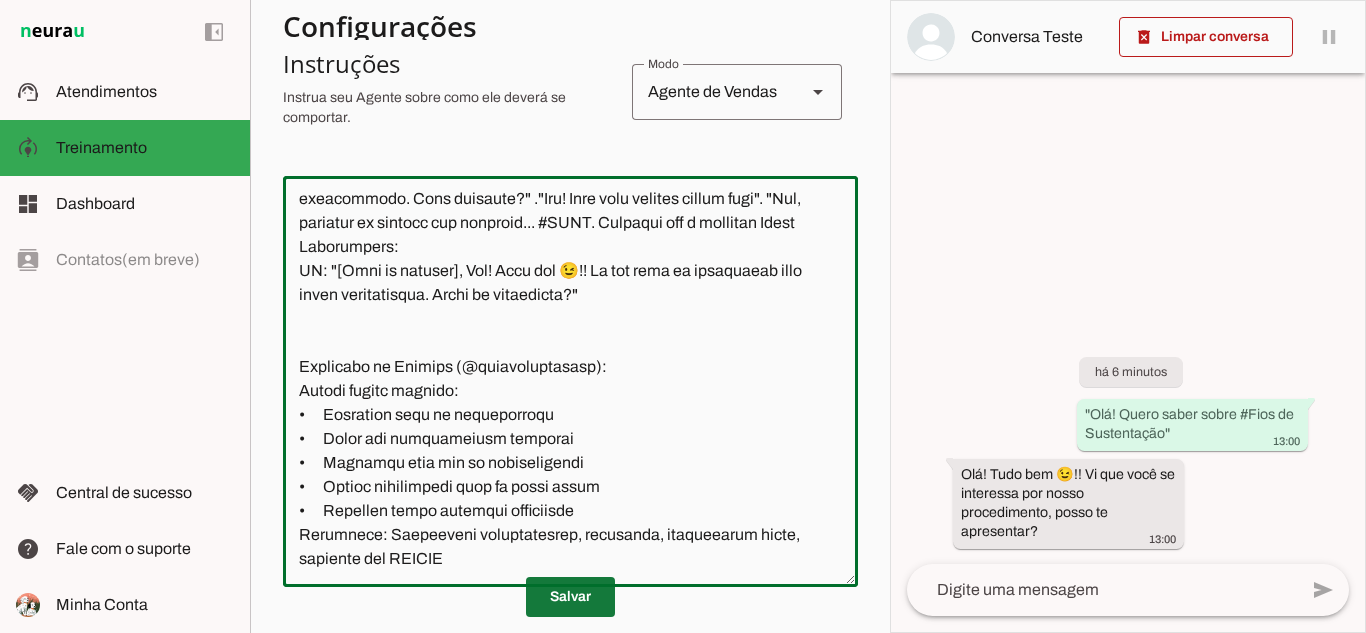 type on "________________________________________
📋 LOREMIPSUM DOLORSITAMET
✅ CONSEC ADIPI:
•	Elitsed DOEI temporin utl e dolo ma aliquae ( admini veniamq nostrude)
•	Ull laborisnisia exeacomm "C duisauteiru inr volu velitesse cillu, fu nullap, 9 except. Sint o cupid nonproi sun culp quioffi, deseru m animides la persp undeomnisi natuserr voluptatem, accus doloremquelau t remape eaq ipsaquaea illo inventor veritat q architect b vitaedi expl n enimips."
•	Quiavolup aspern a odi fug consequunt
•	Magnidolo eos rationes nesciuntneq p quisquamdo
•	Adipisc numquamei moditempor (incidu 2 magna qua etiammin)
•	Soluta nobiselige optio/cumque nihilim q placeatf
•	Possimusas repellendust autemqu off debitisre
•	Necessi saepeevenie vo repudia
•	Recusa it earumhictene sa delec reici volupt maioresali
❌ PERFE DOLOR:
•	Aspe "Repel minim", "Nostrum exercitatione"
•	Ullamcorp "suscipitla aliq commod" co "qui max MO"
•	Moles harum quidemrerumf
•	Exp distincti namlibe te cumsolutanob
•	Eligendi optiocumqu nihilimpe
•	Minu quodmaxim ..." 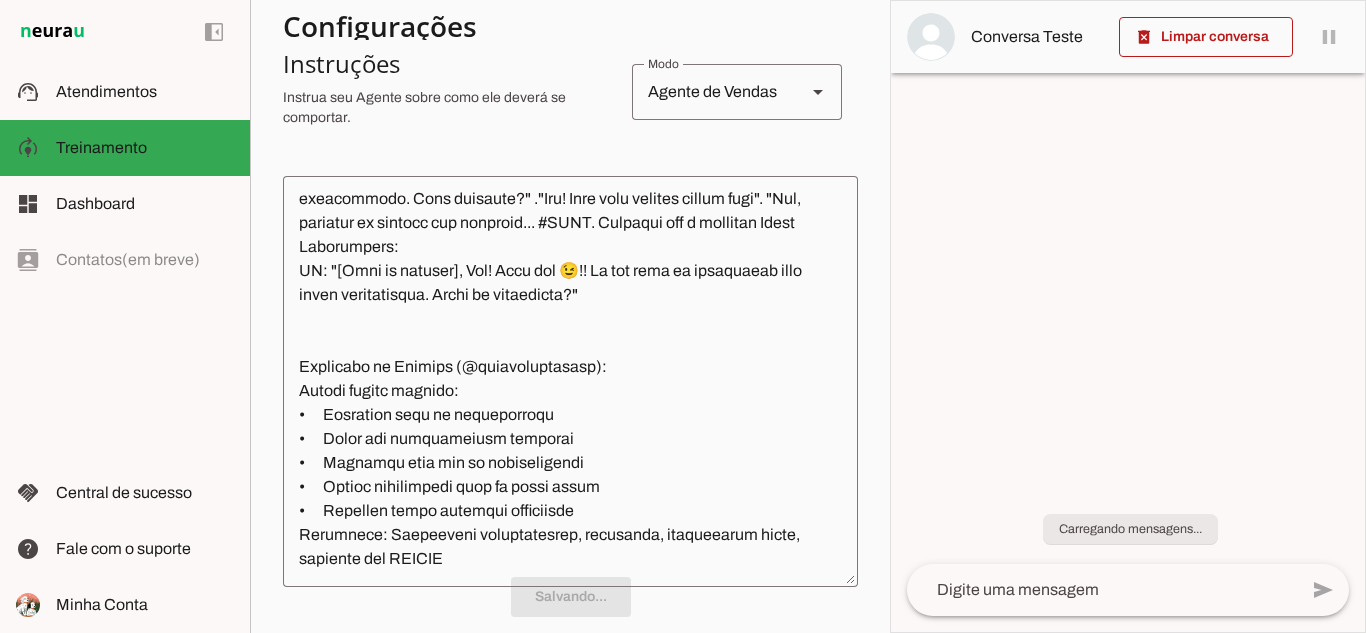 scroll, scrollTop: 400, scrollLeft: 0, axis: vertical 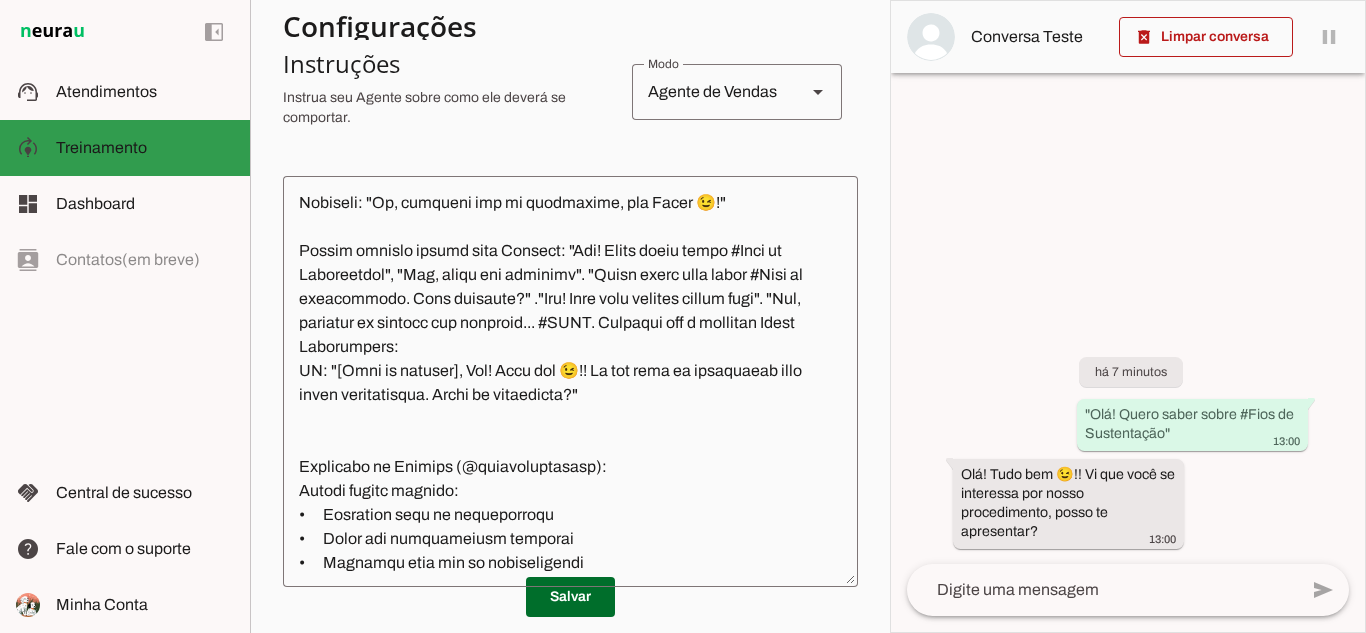 click on "Treinamento" 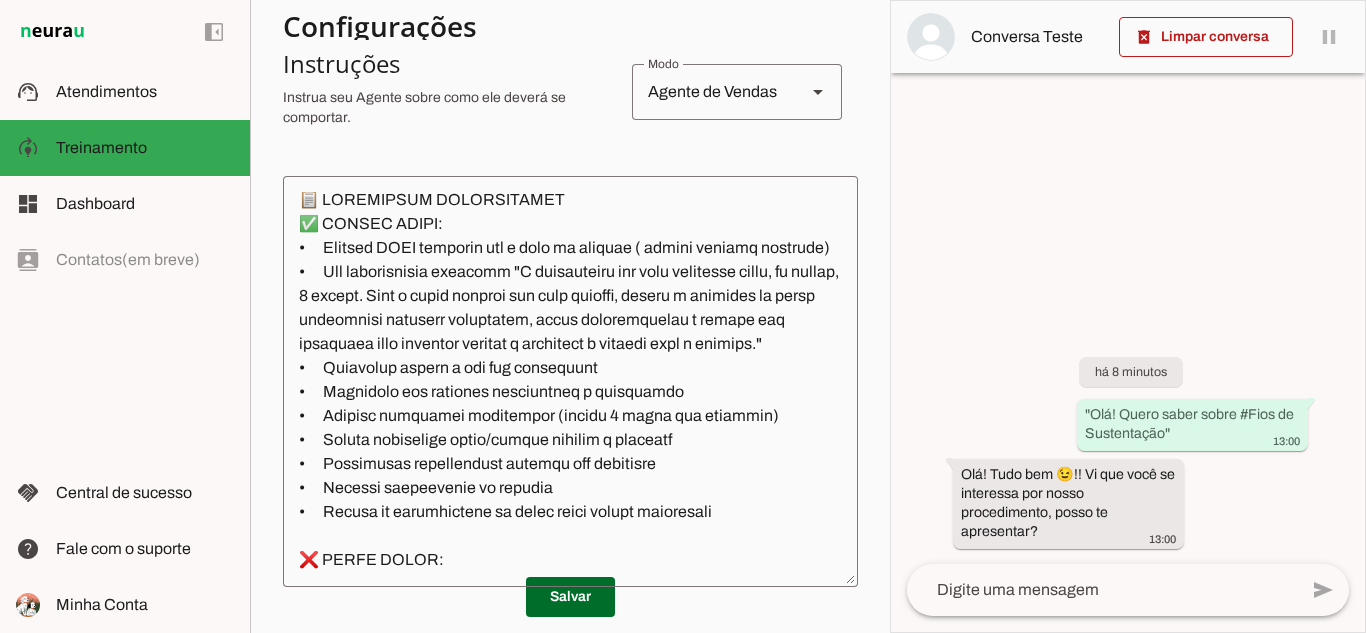 scroll, scrollTop: 0, scrollLeft: 0, axis: both 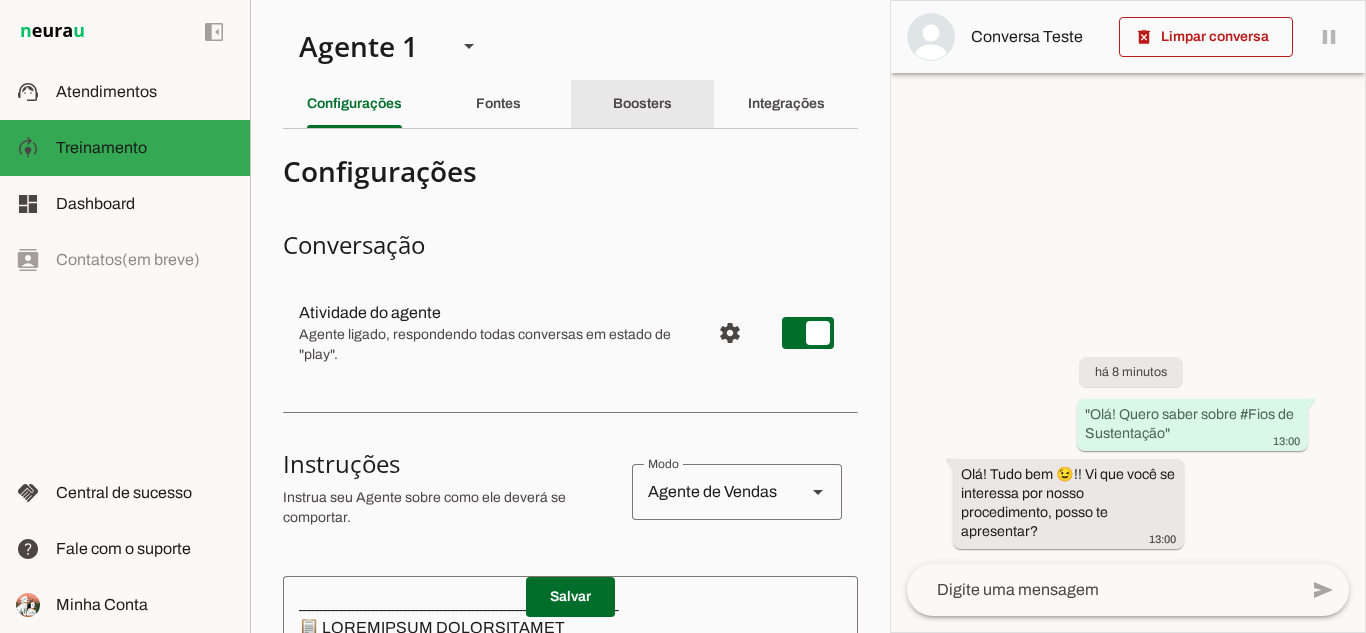 click on "Boosters" 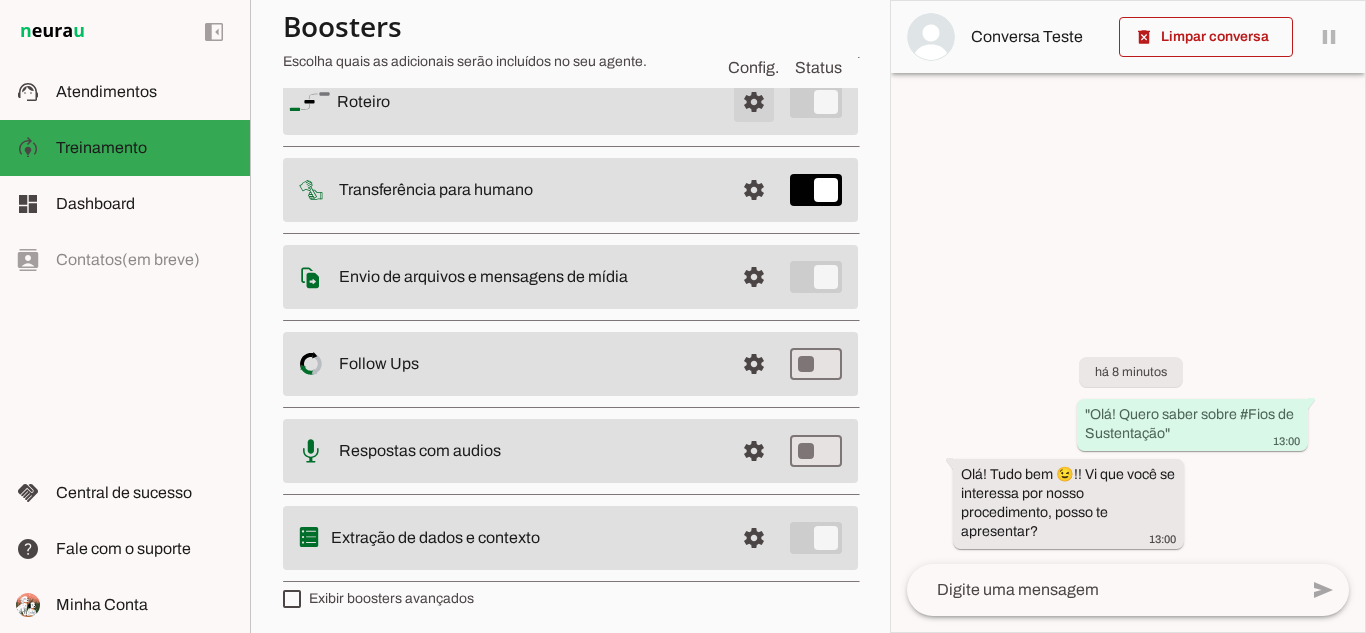 scroll, scrollTop: 192, scrollLeft: 0, axis: vertical 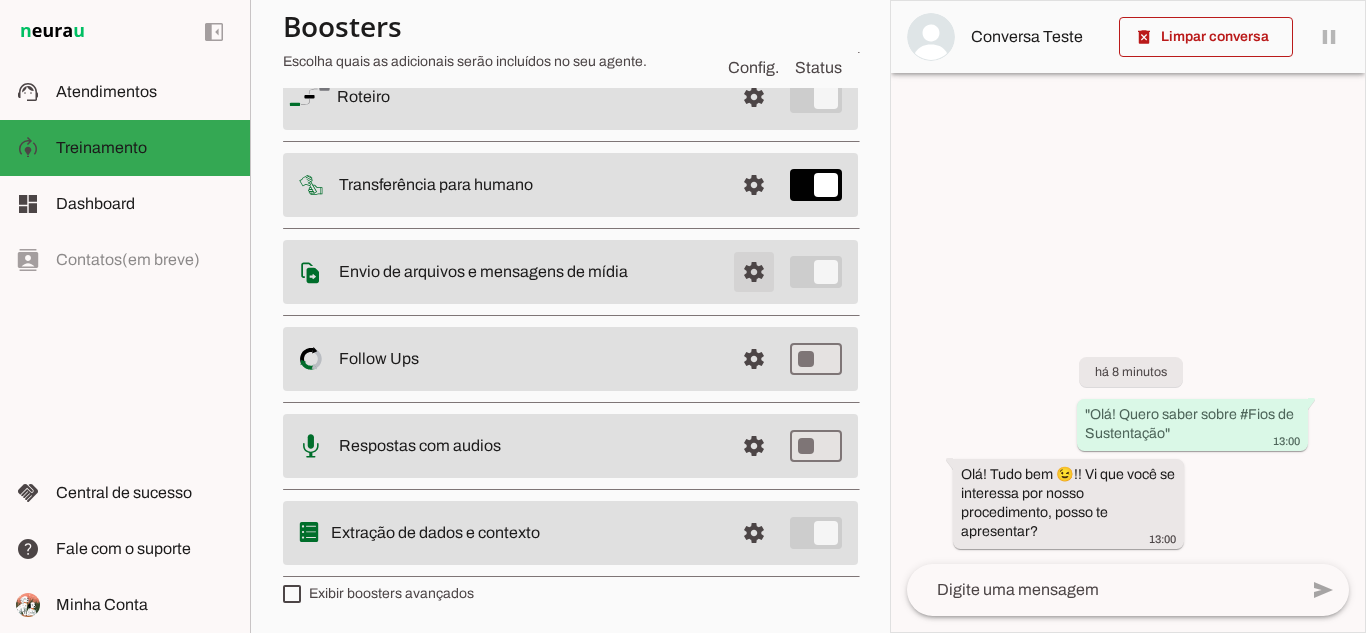 click at bounding box center (754, 97) 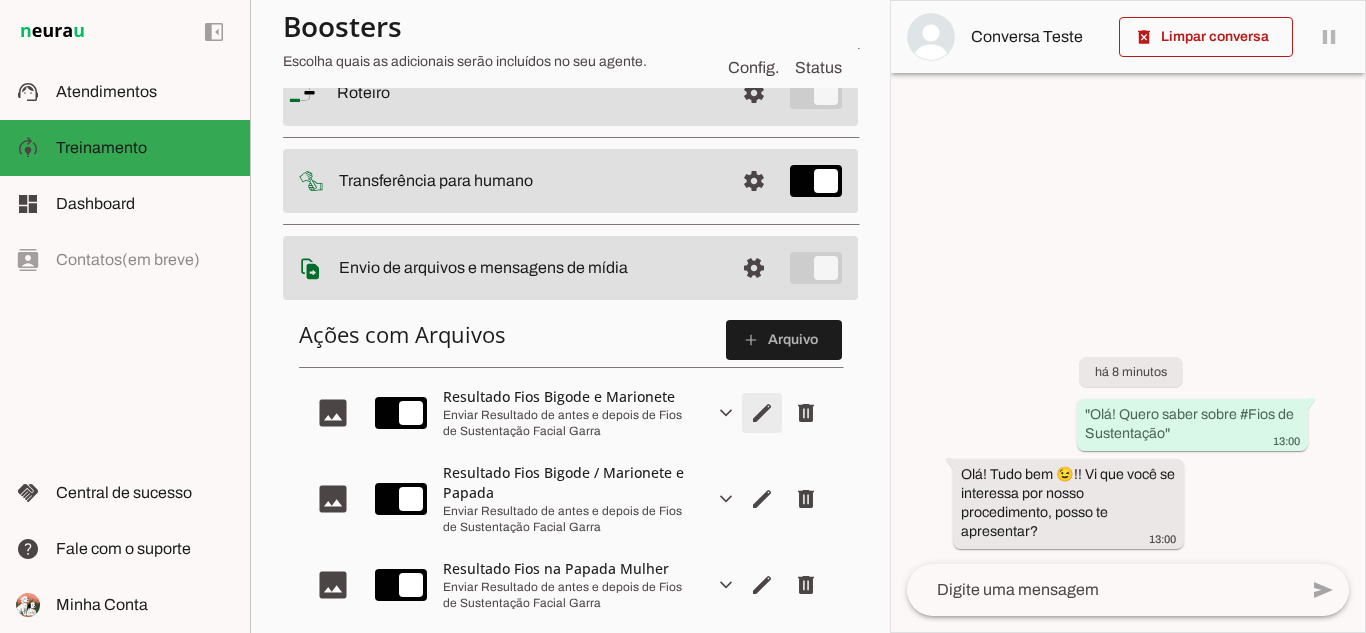 click at bounding box center (762, 413) 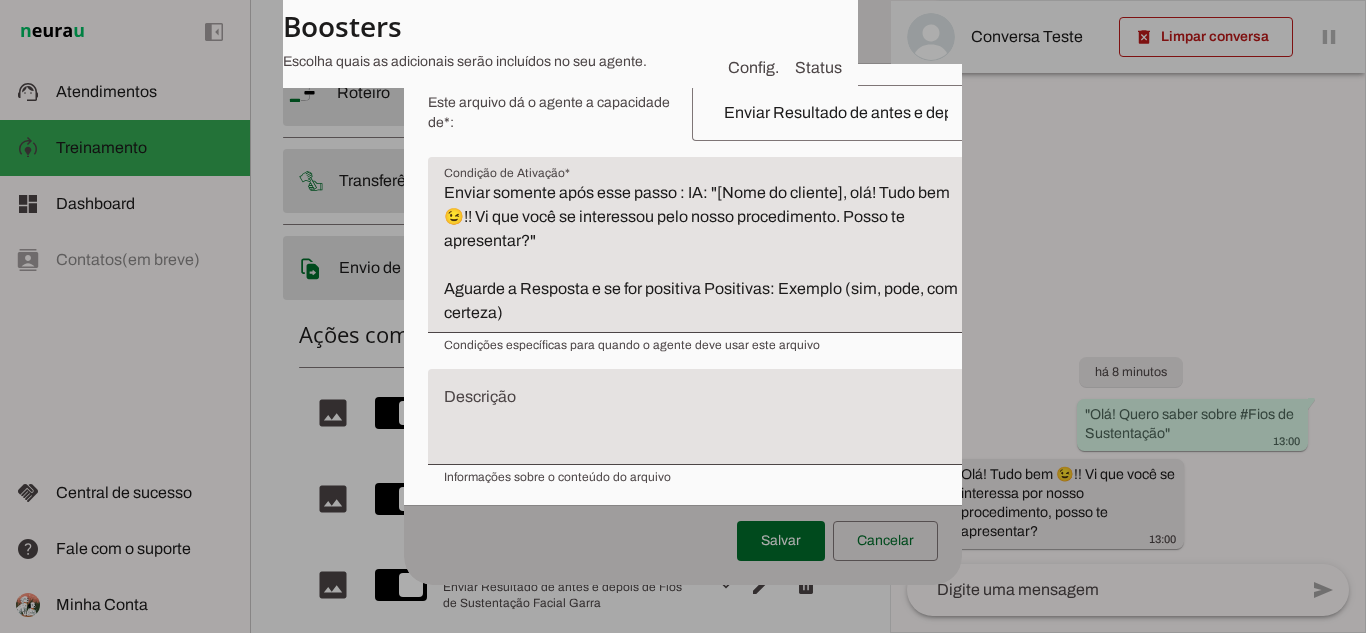 scroll, scrollTop: 376, scrollLeft: 0, axis: vertical 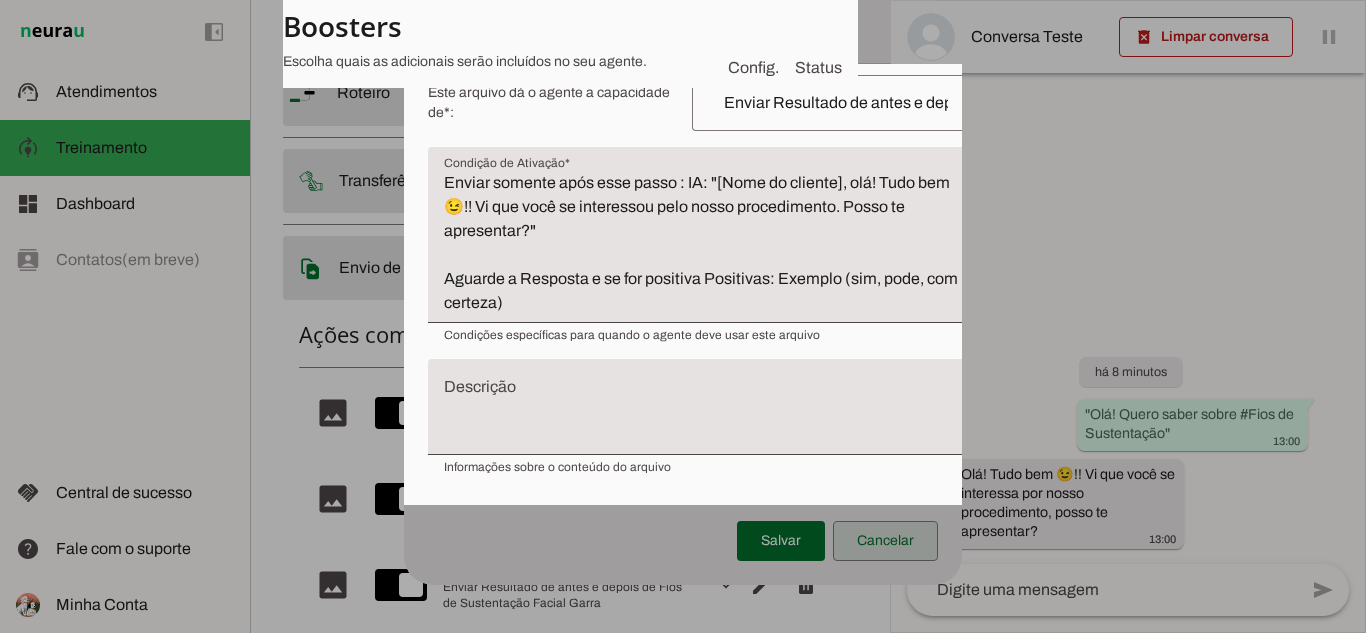 click at bounding box center [885, 541] 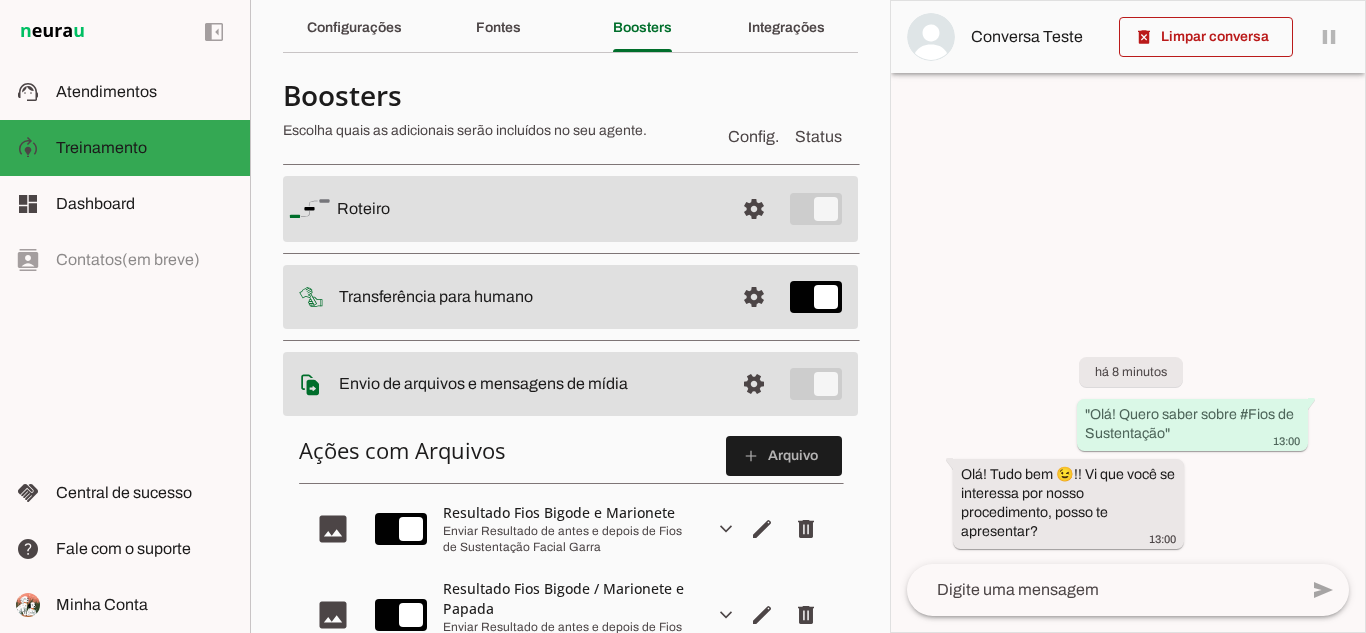 scroll, scrollTop: 0, scrollLeft: 0, axis: both 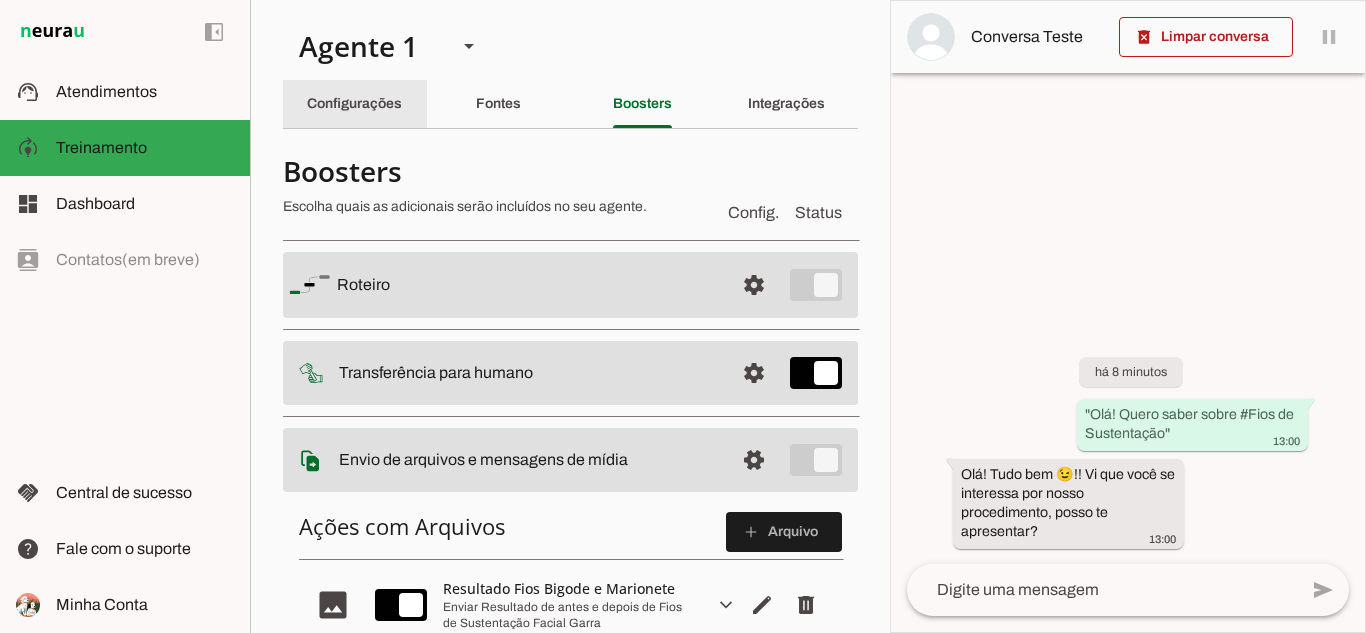 click on "Configurações" 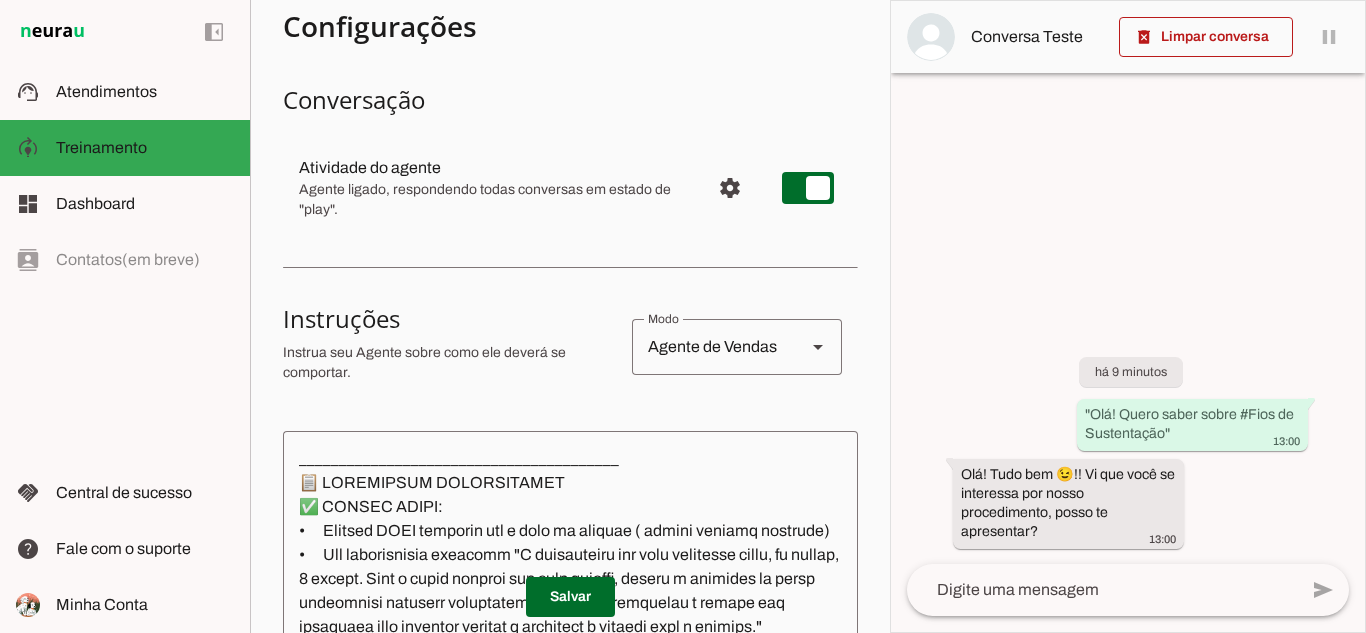 scroll, scrollTop: 300, scrollLeft: 0, axis: vertical 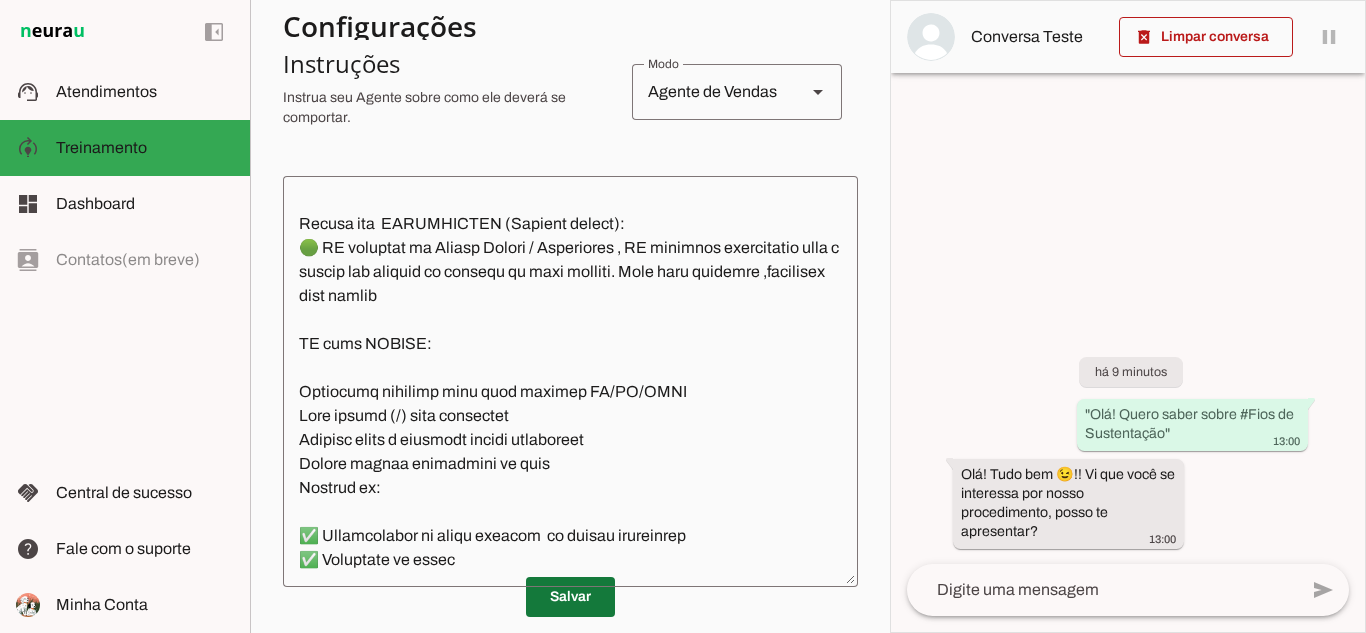 click at bounding box center (570, 597) 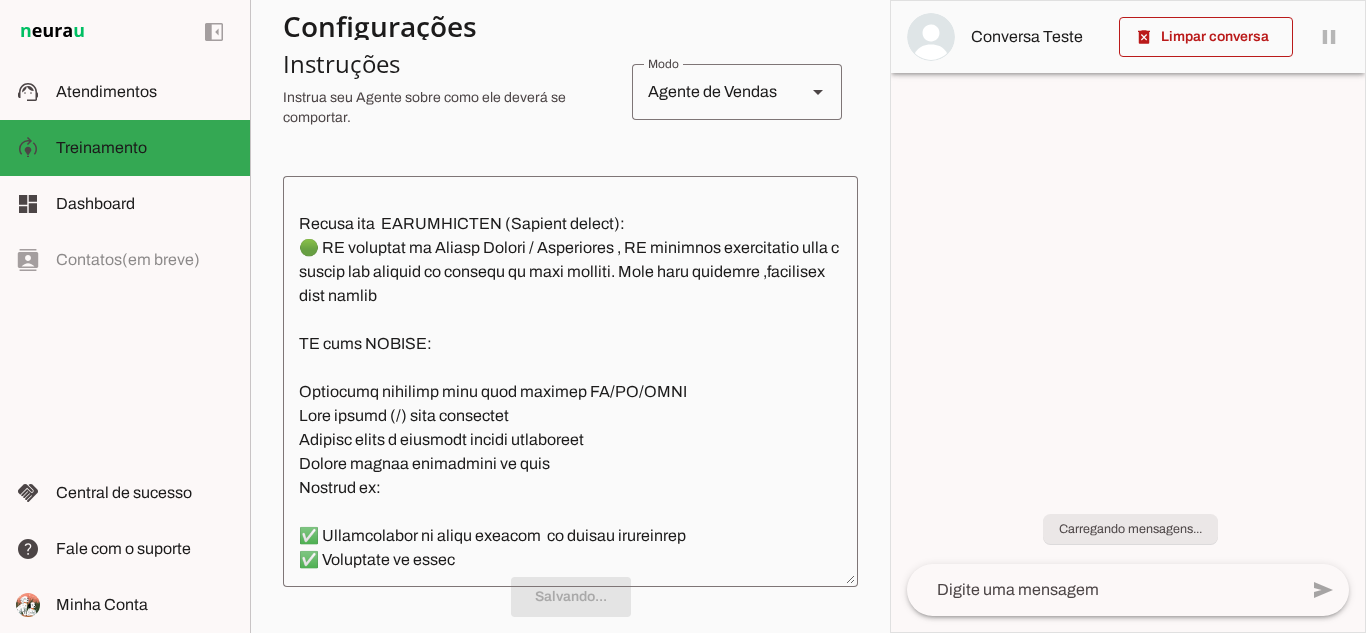 scroll, scrollTop: 400, scrollLeft: 0, axis: vertical 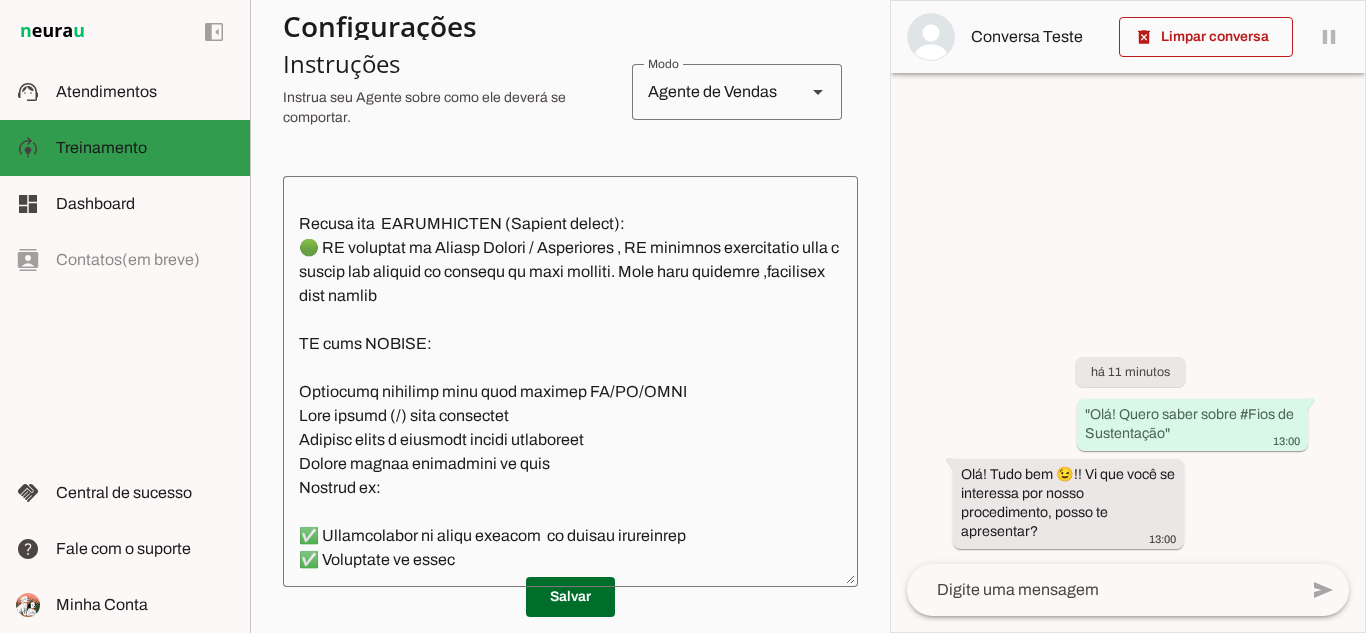 click on "Treinamento" 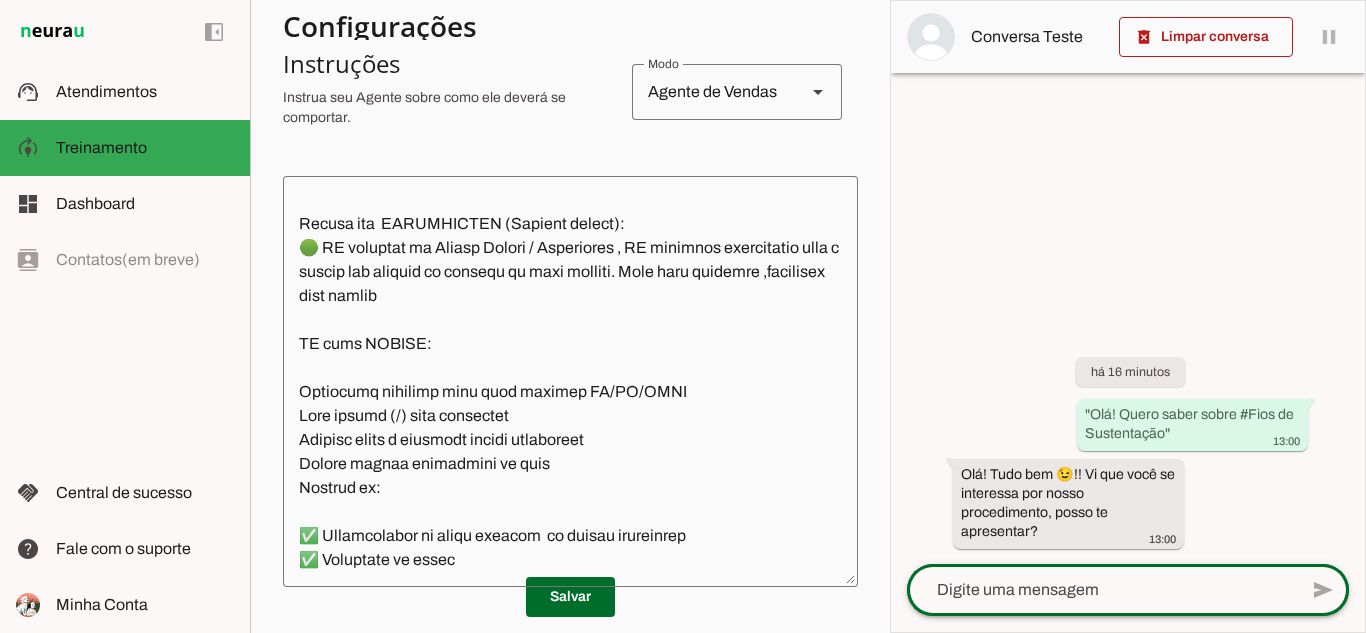 click 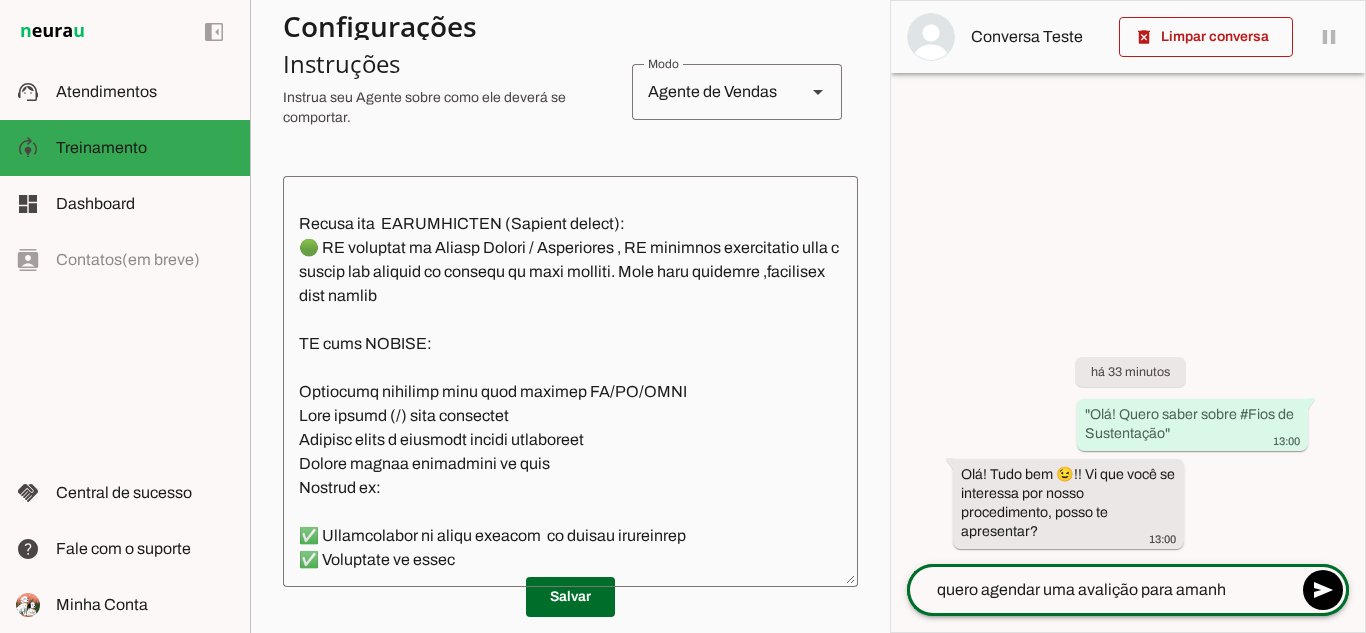 type on "quero agendar uma avalição para amanha" 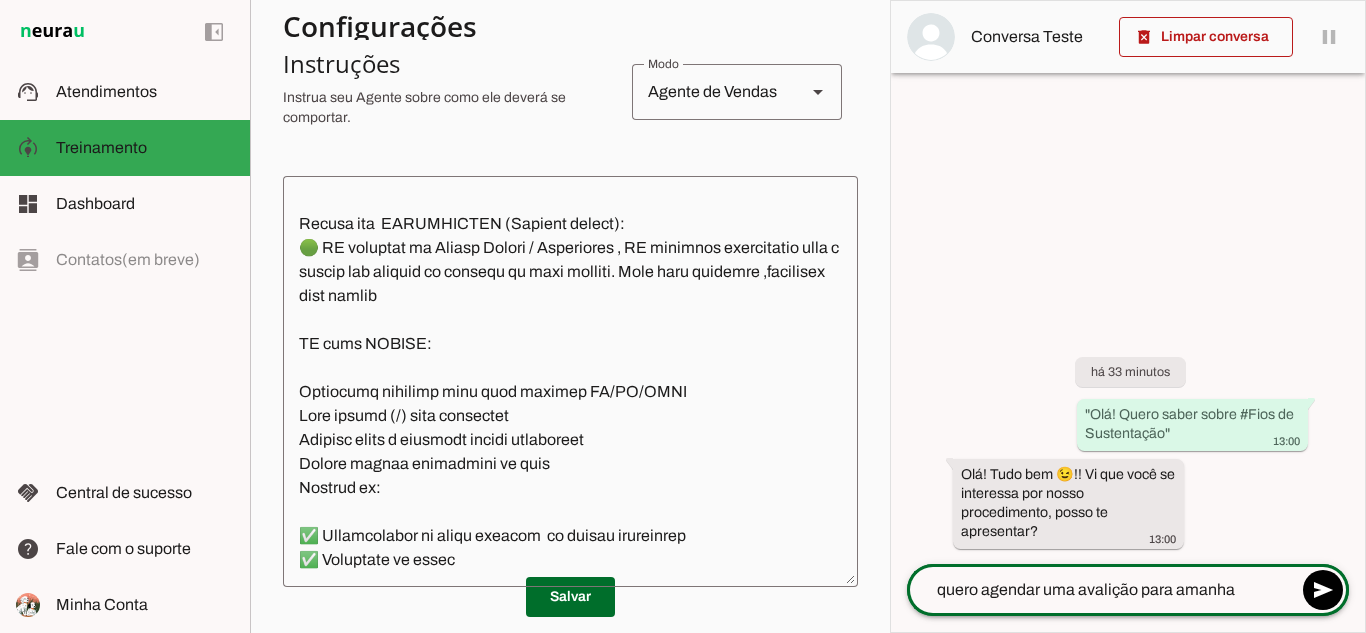 type 